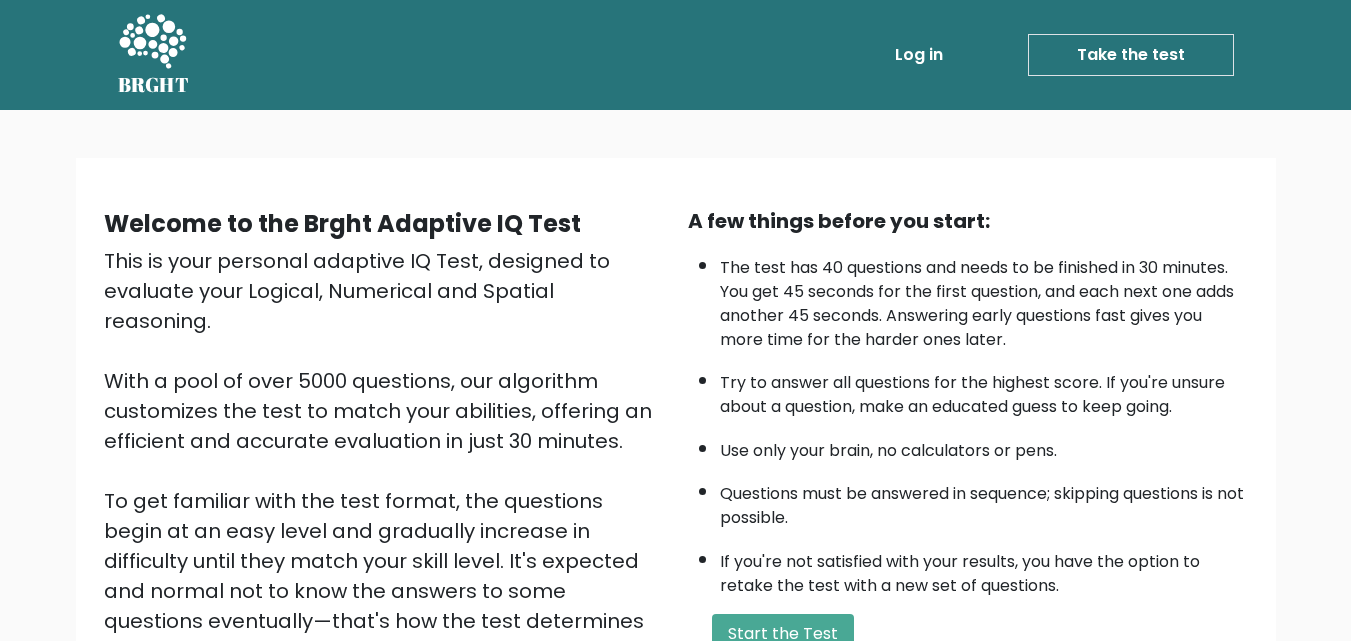 scroll, scrollTop: 275, scrollLeft: 0, axis: vertical 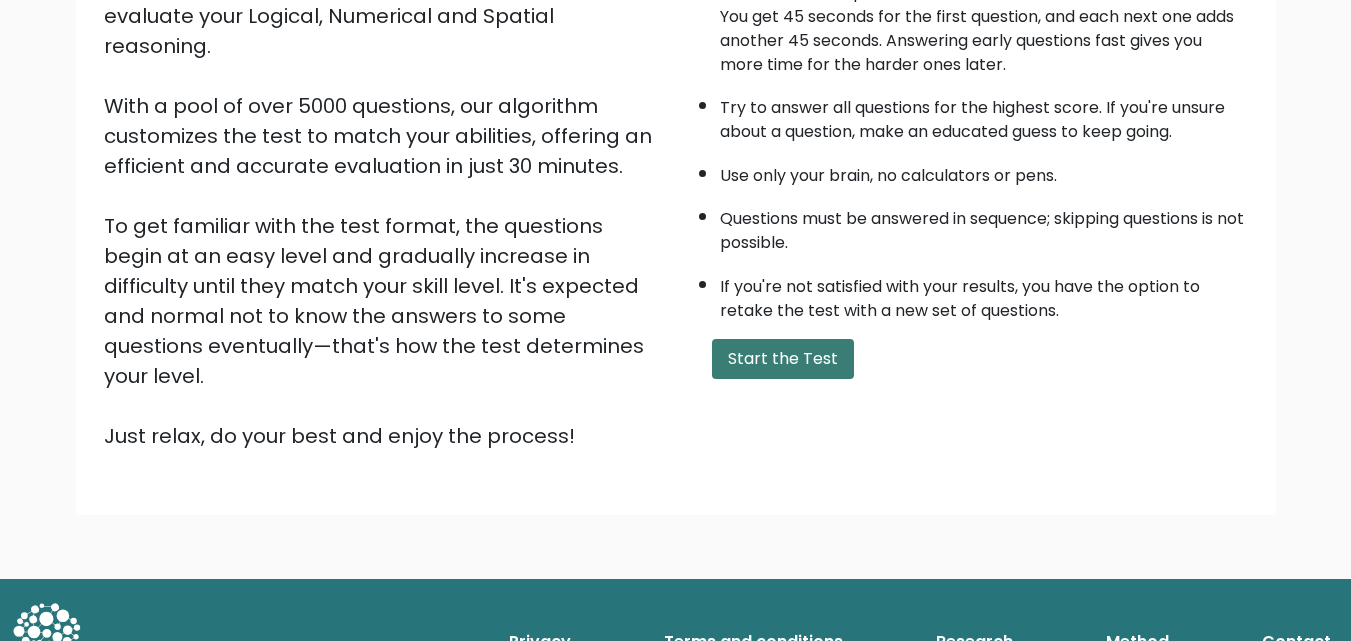 click on "Start the Test" at bounding box center [783, 359] 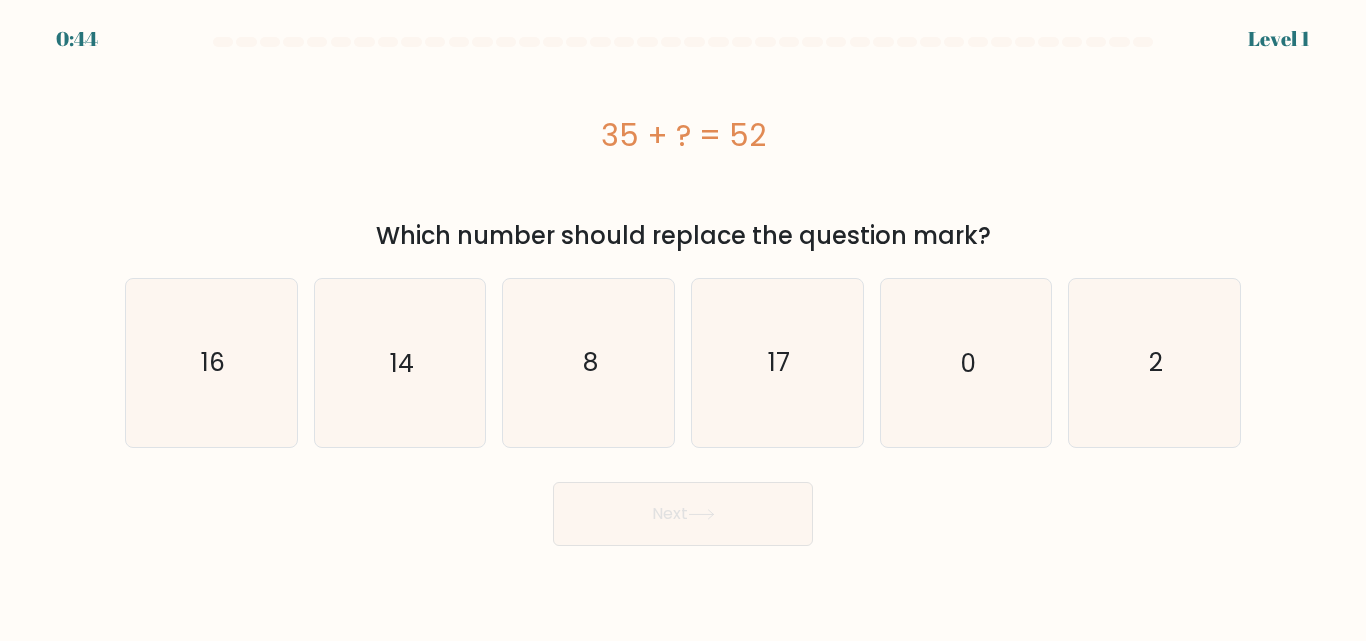 scroll, scrollTop: 0, scrollLeft: 0, axis: both 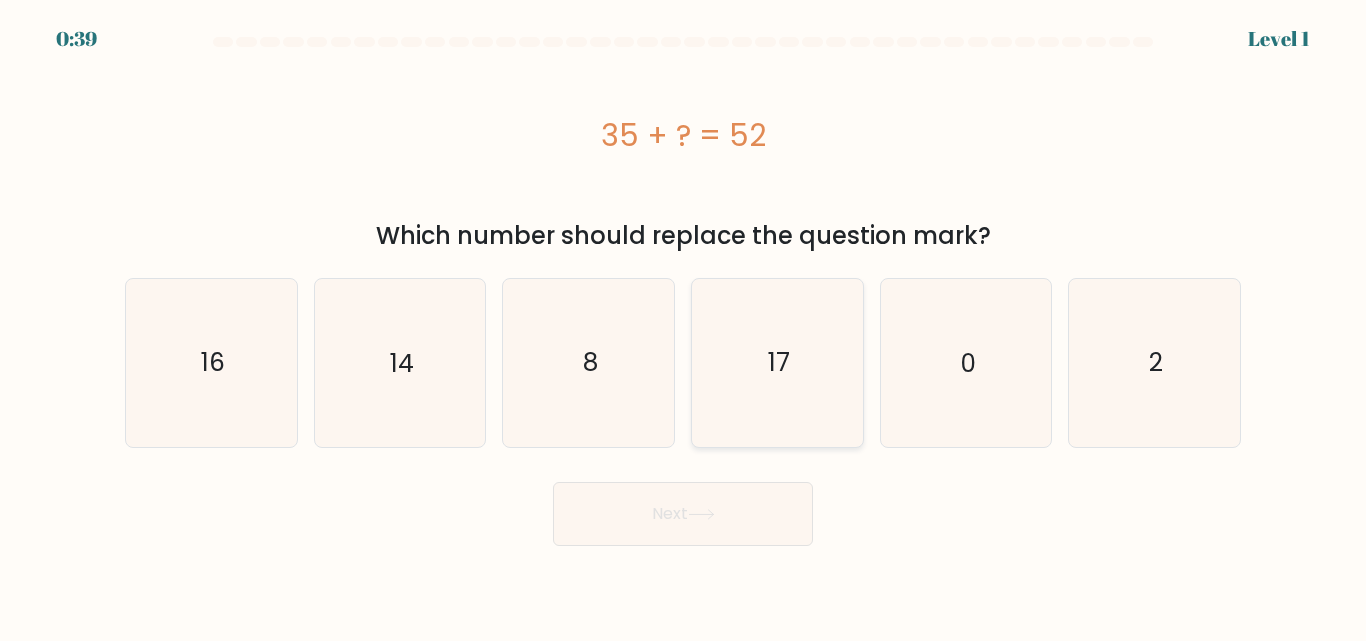 click on "17" 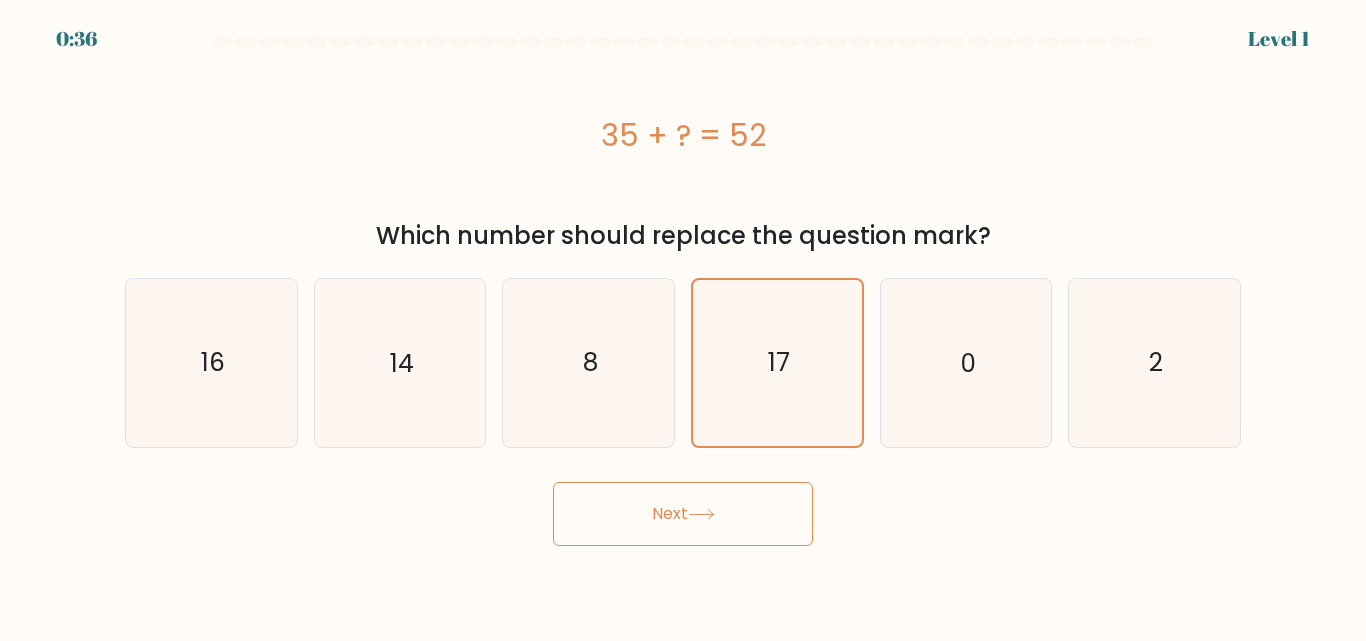 click on "Next" at bounding box center [683, 514] 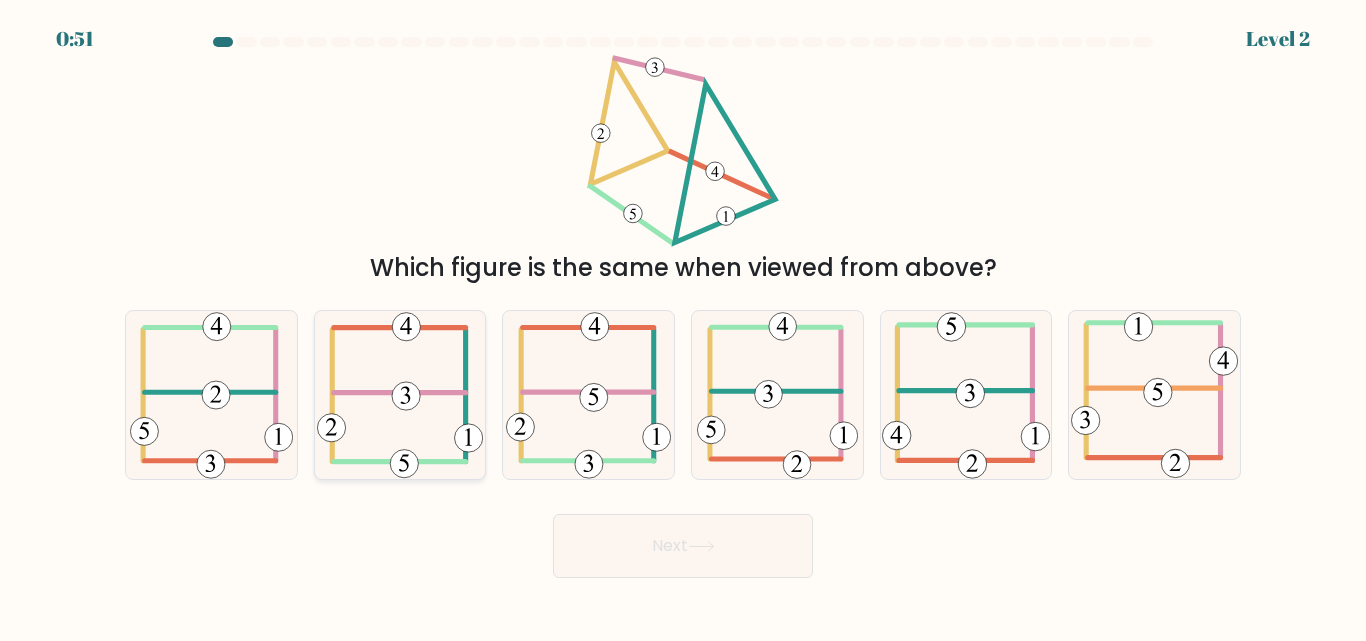 click 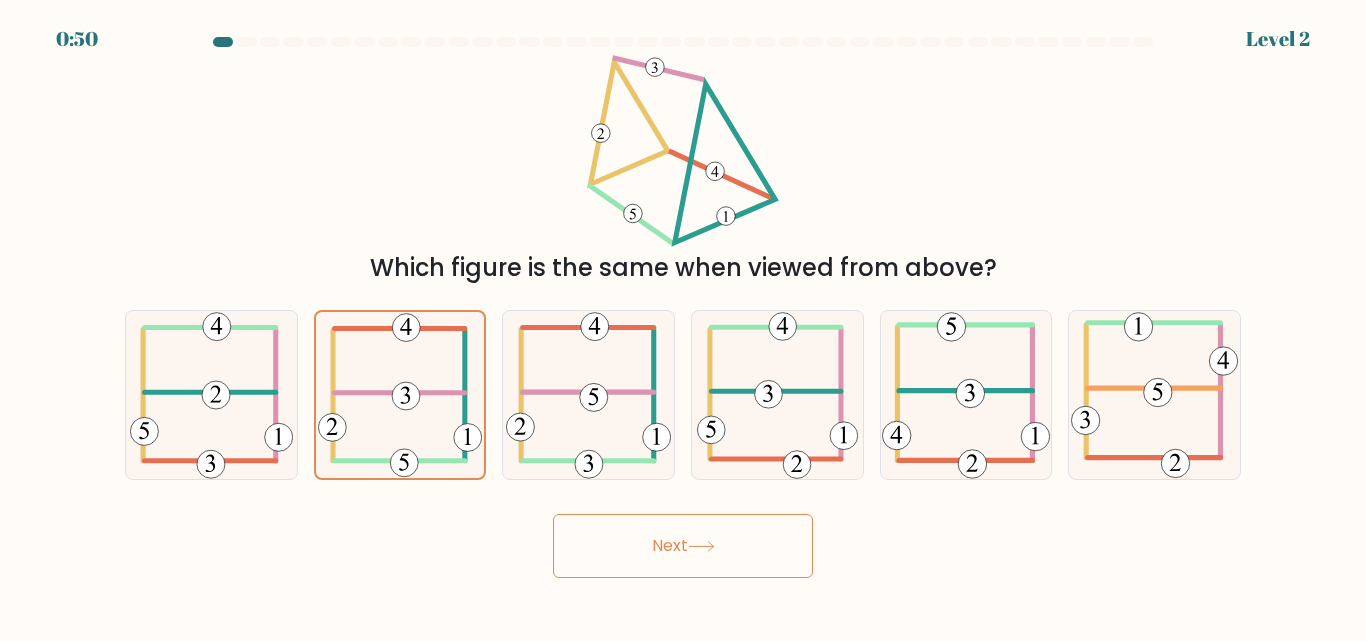click on "Next" at bounding box center (683, 546) 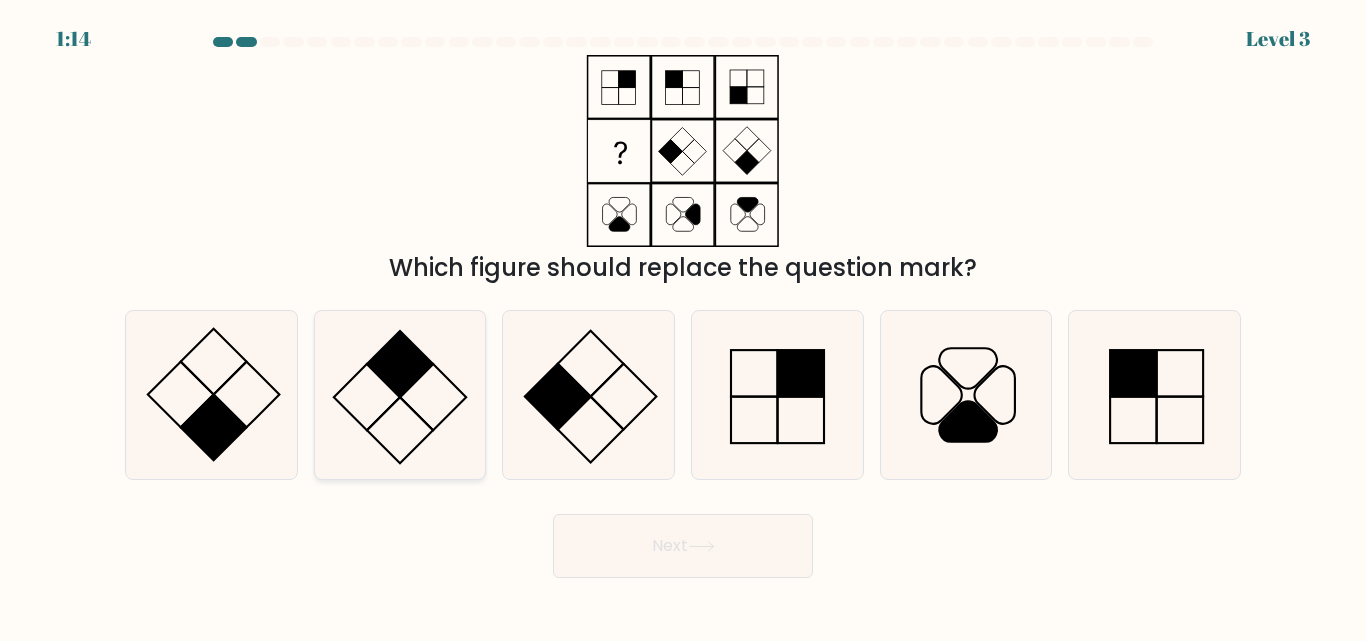 click 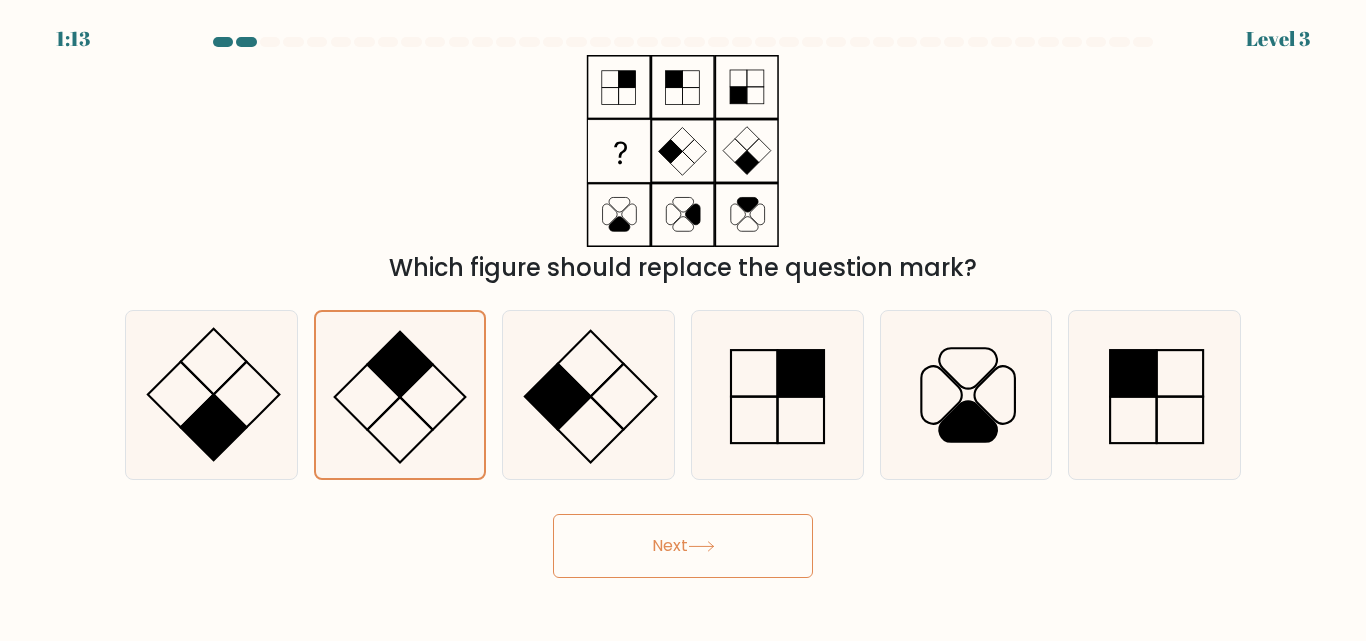 click on "Next" at bounding box center (683, 546) 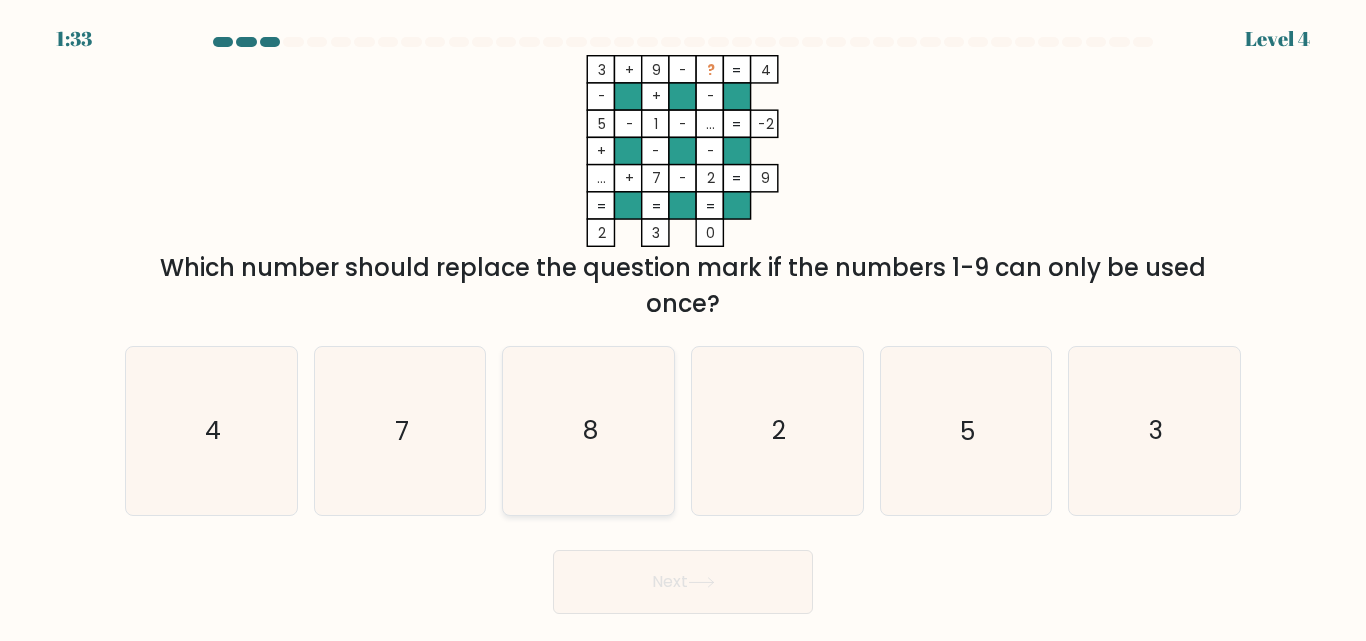 click on "8" 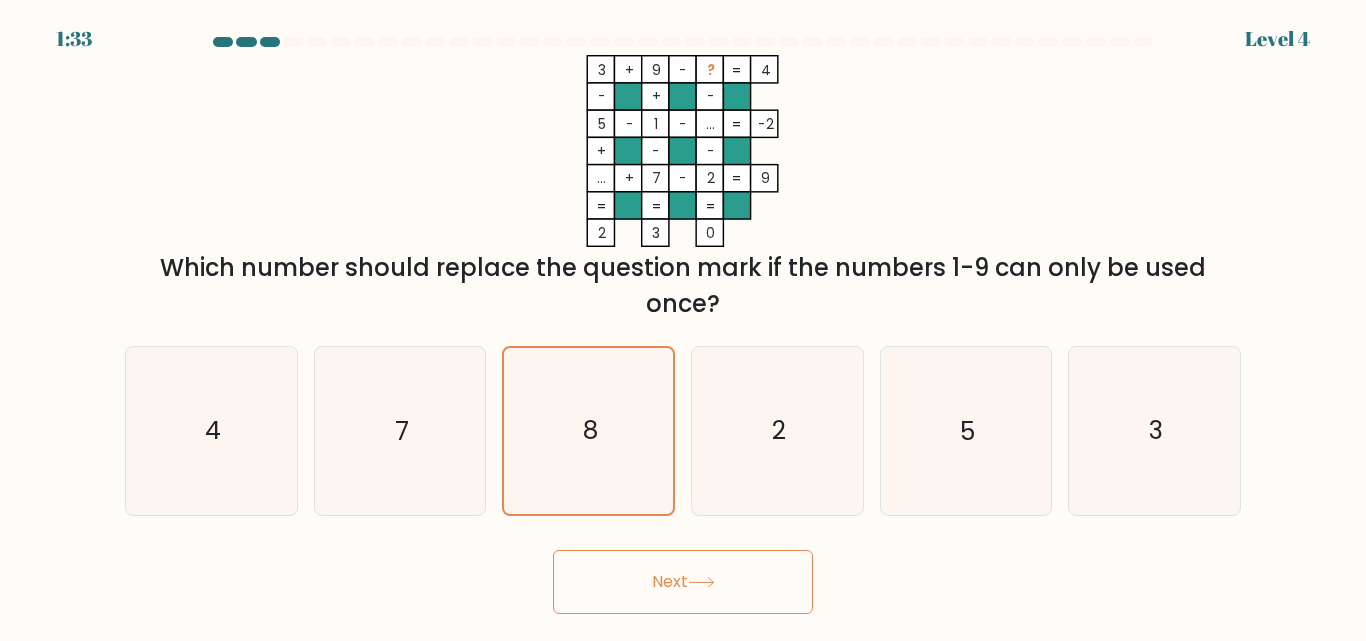 click on "Next" at bounding box center [683, 582] 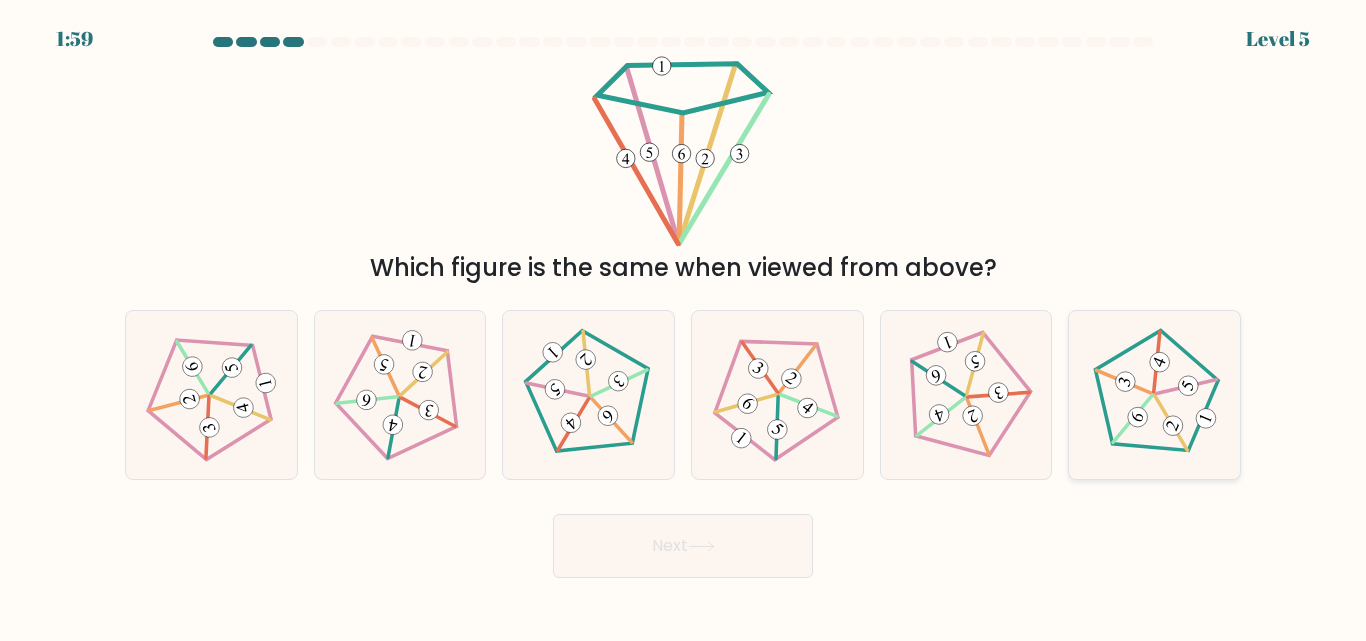 click 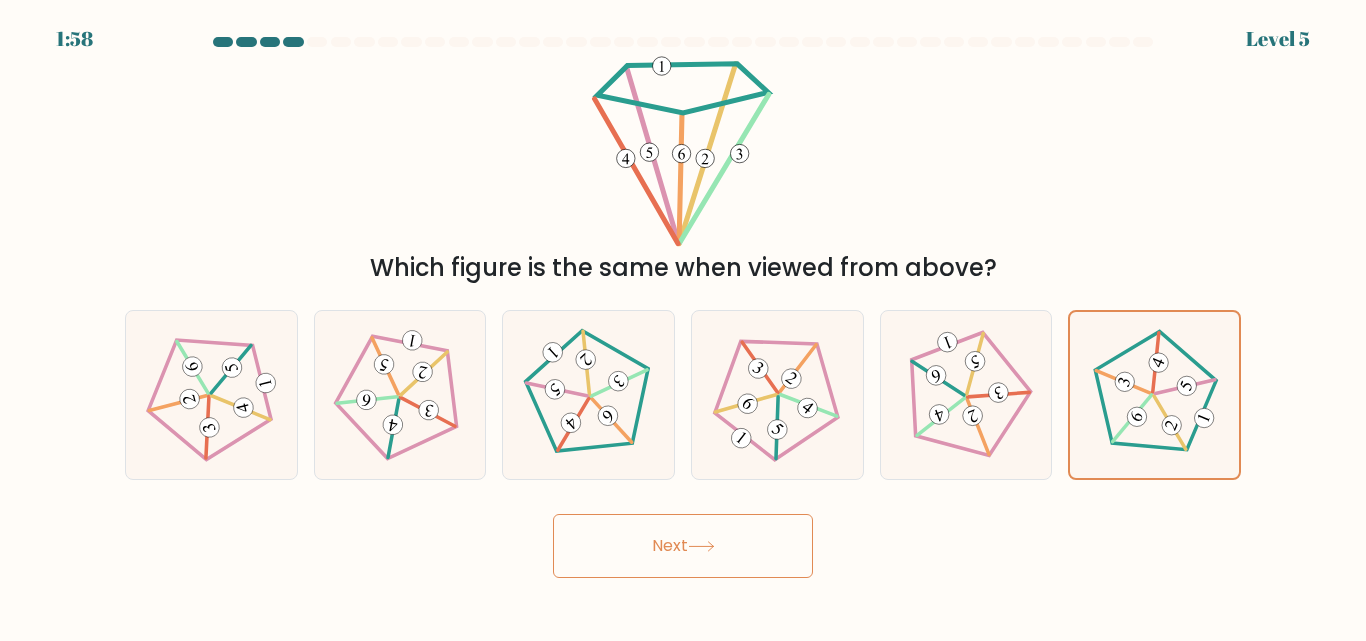 click on "Next" at bounding box center [683, 546] 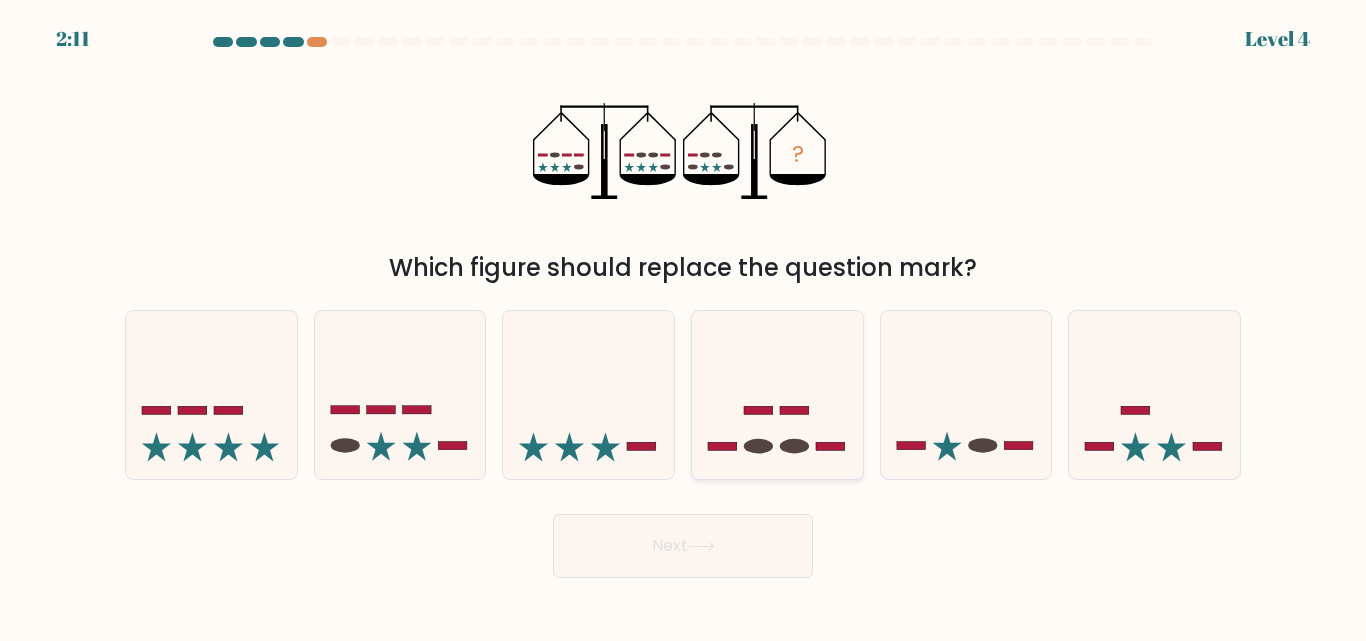 click 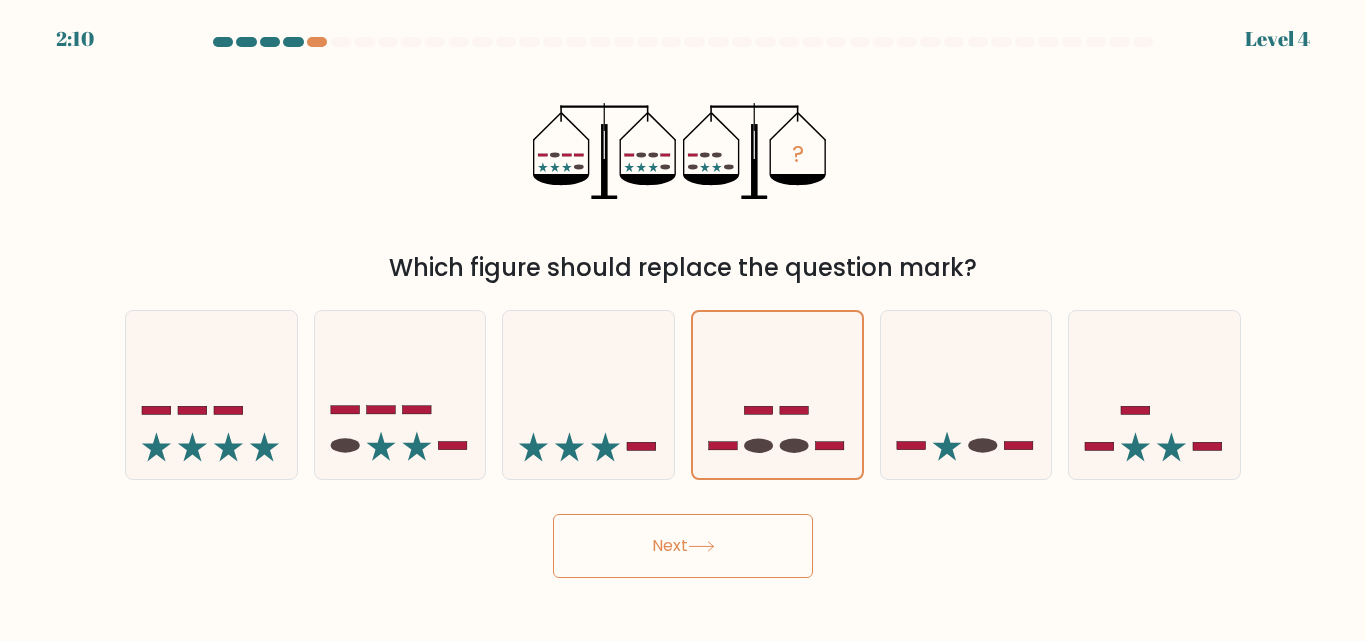 click on "Next" at bounding box center [683, 546] 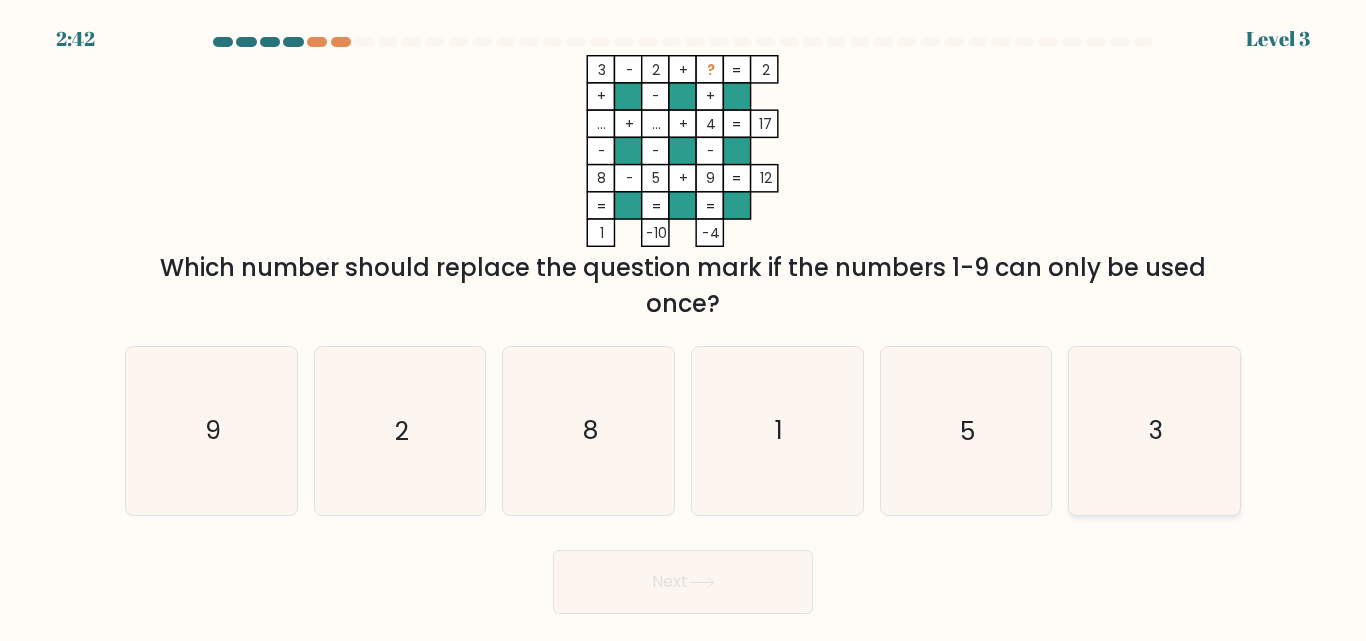 click on "3" 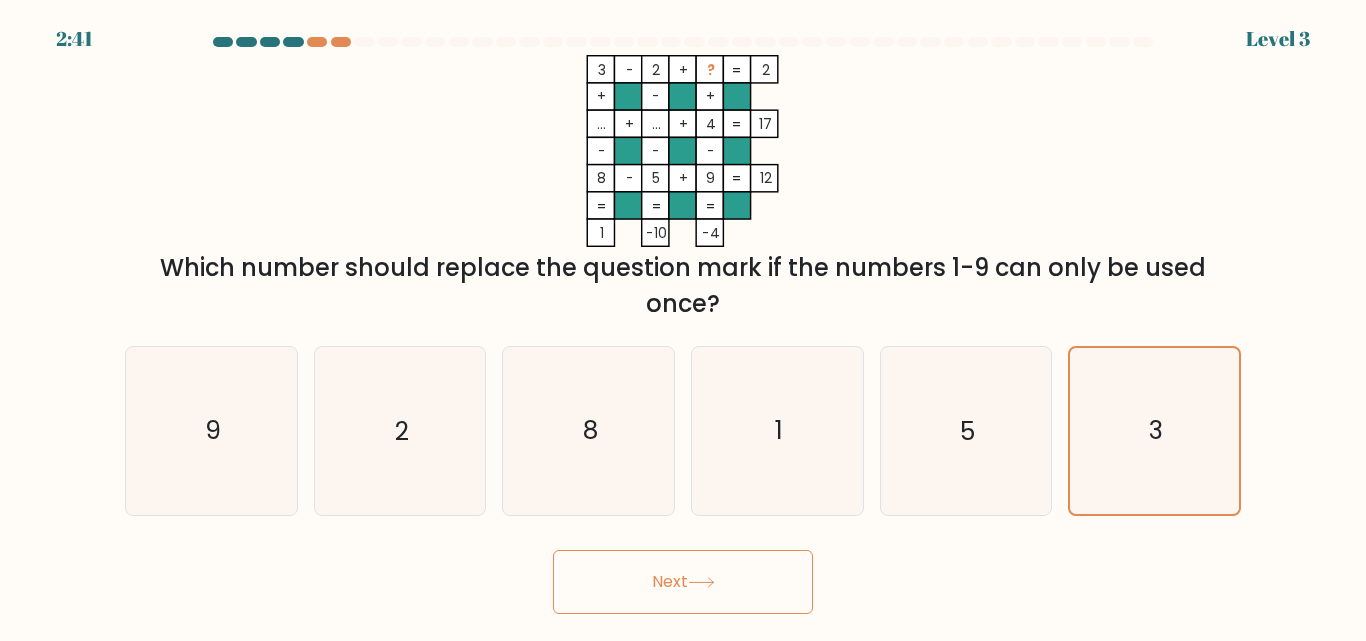 click 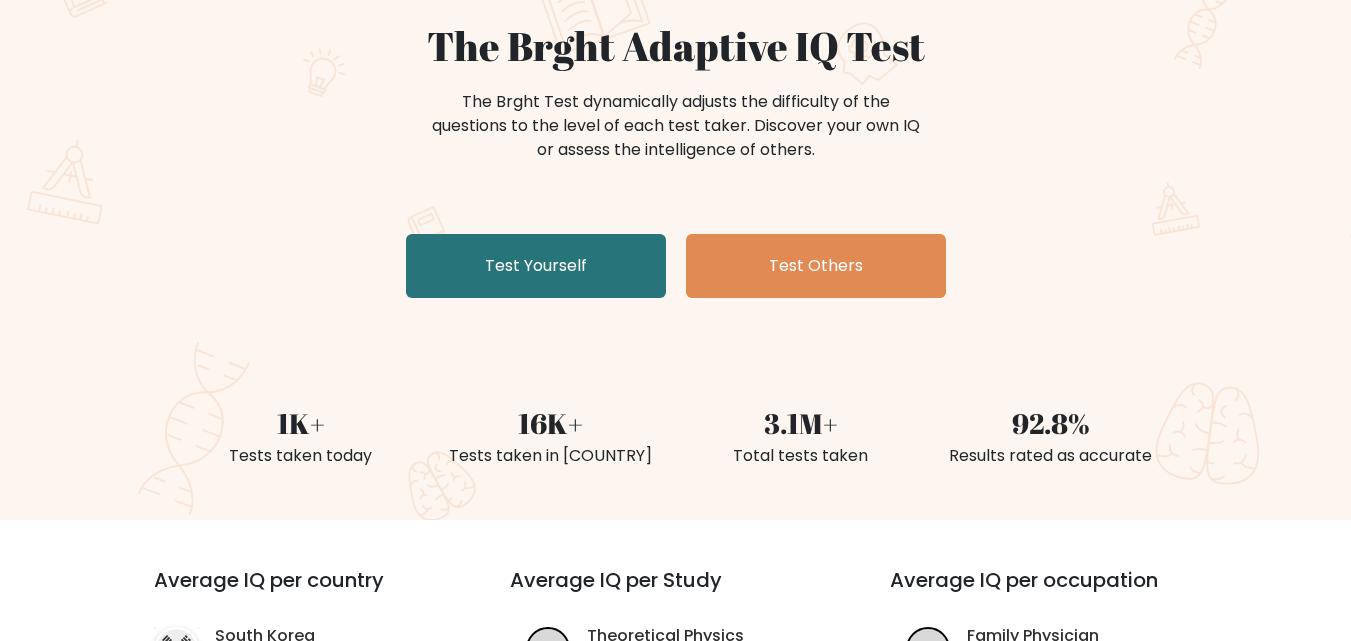 scroll, scrollTop: 200, scrollLeft: 0, axis: vertical 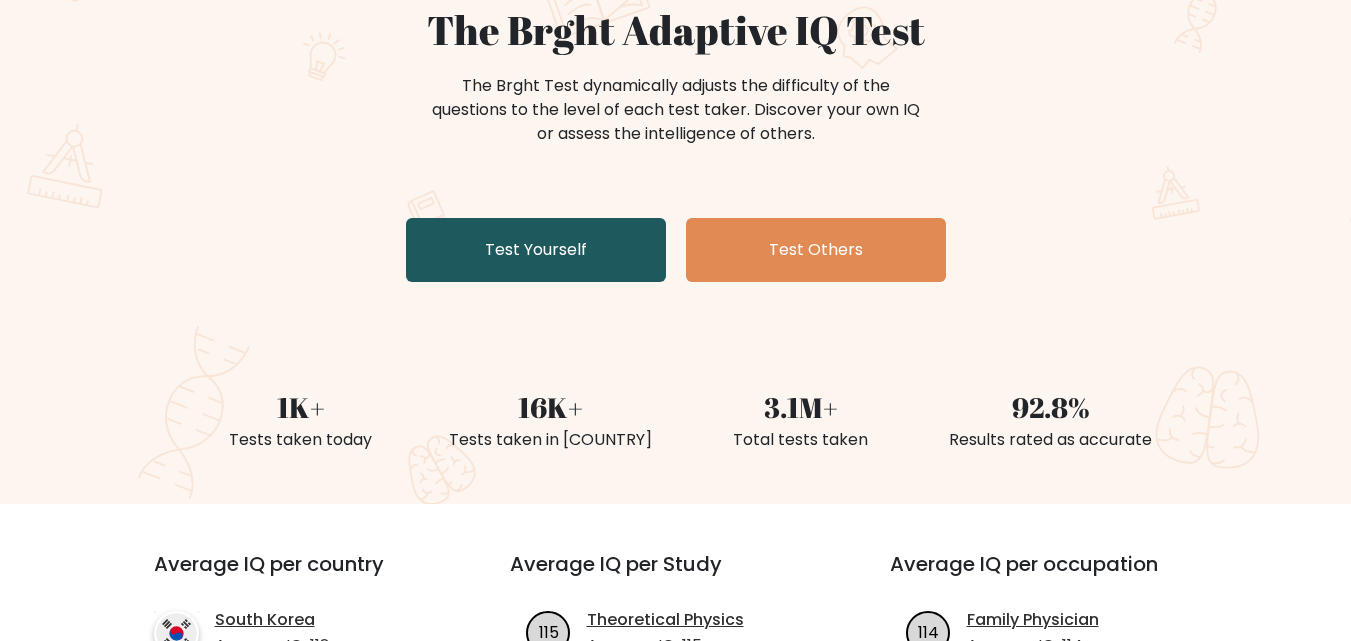 click on "Test Yourself" at bounding box center (536, 250) 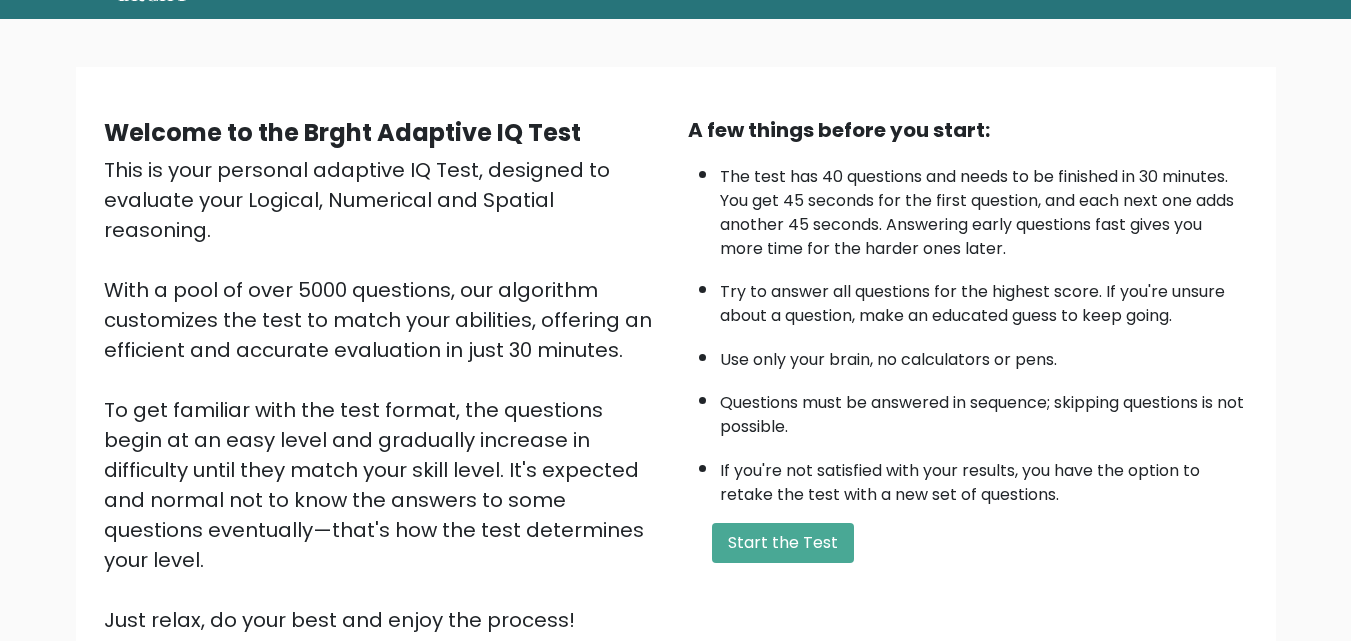 scroll, scrollTop: 275, scrollLeft: 0, axis: vertical 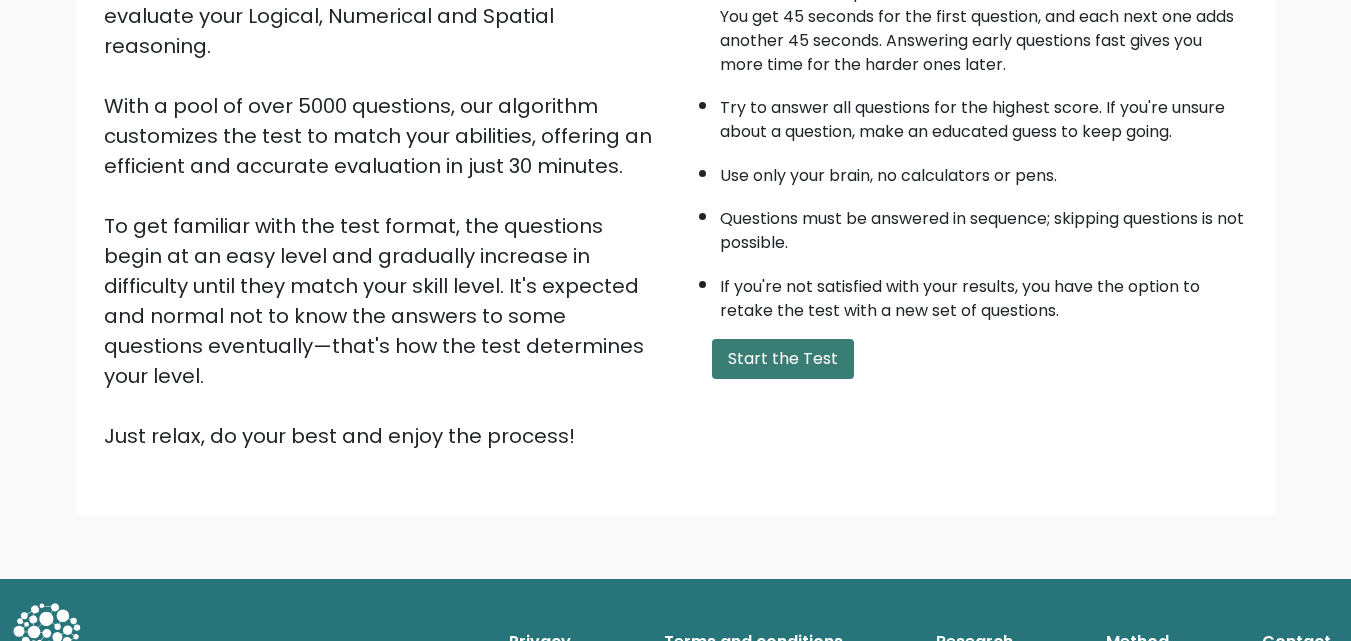 click on "Start the Test" at bounding box center [783, 359] 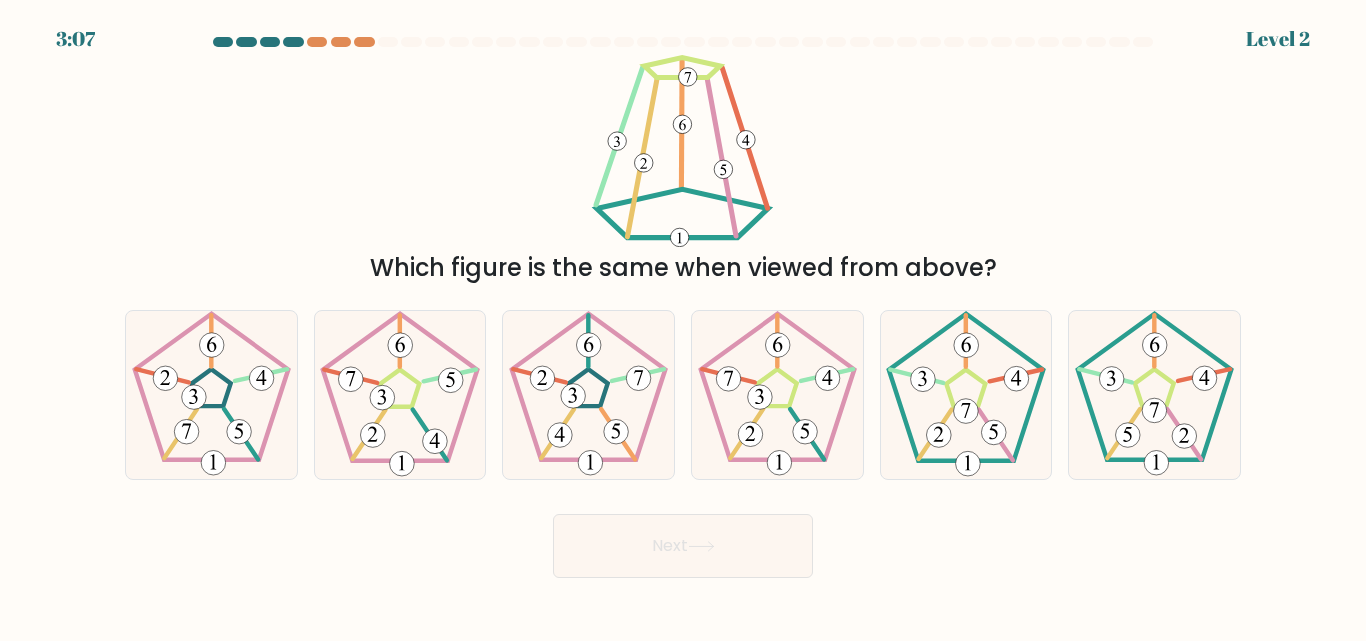 scroll, scrollTop: 0, scrollLeft: 0, axis: both 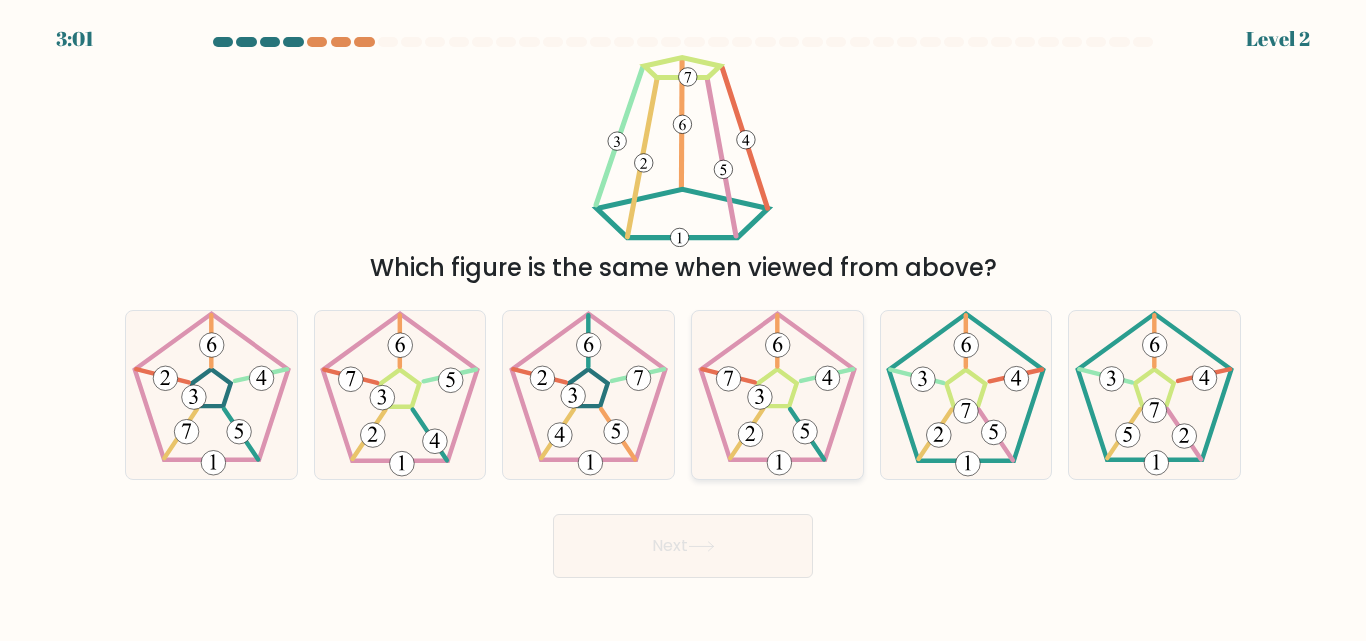 click 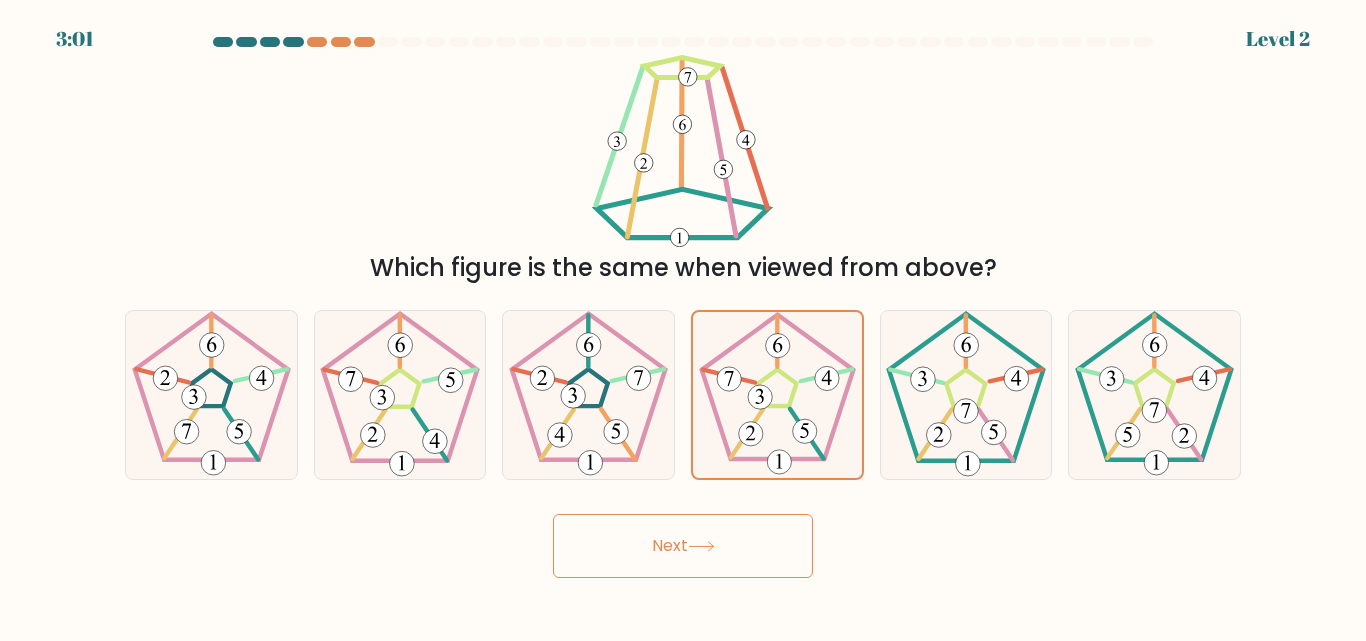 click 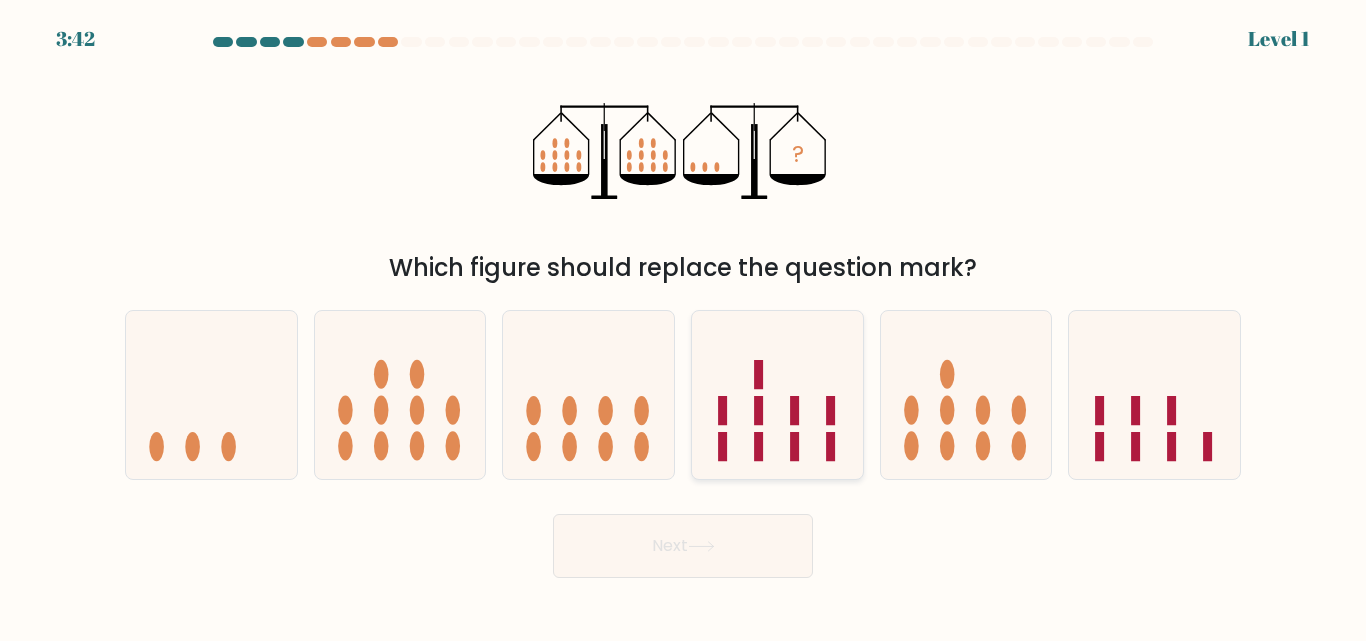 click 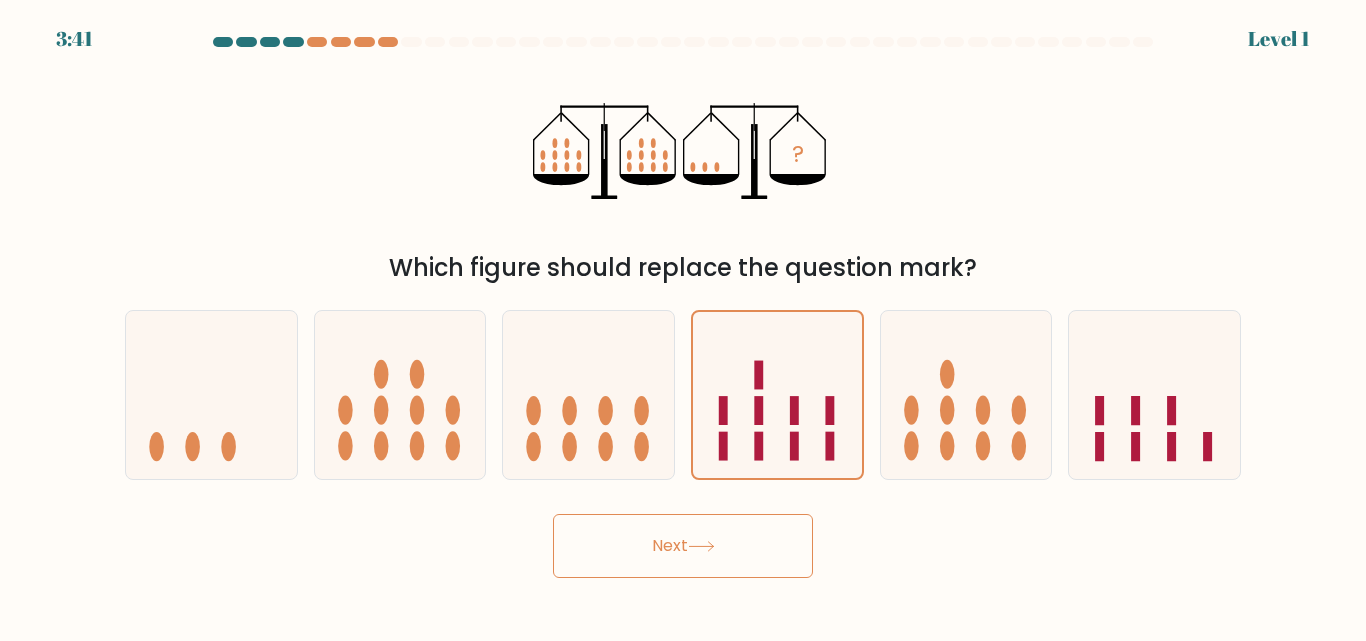 click on "Next" at bounding box center (683, 546) 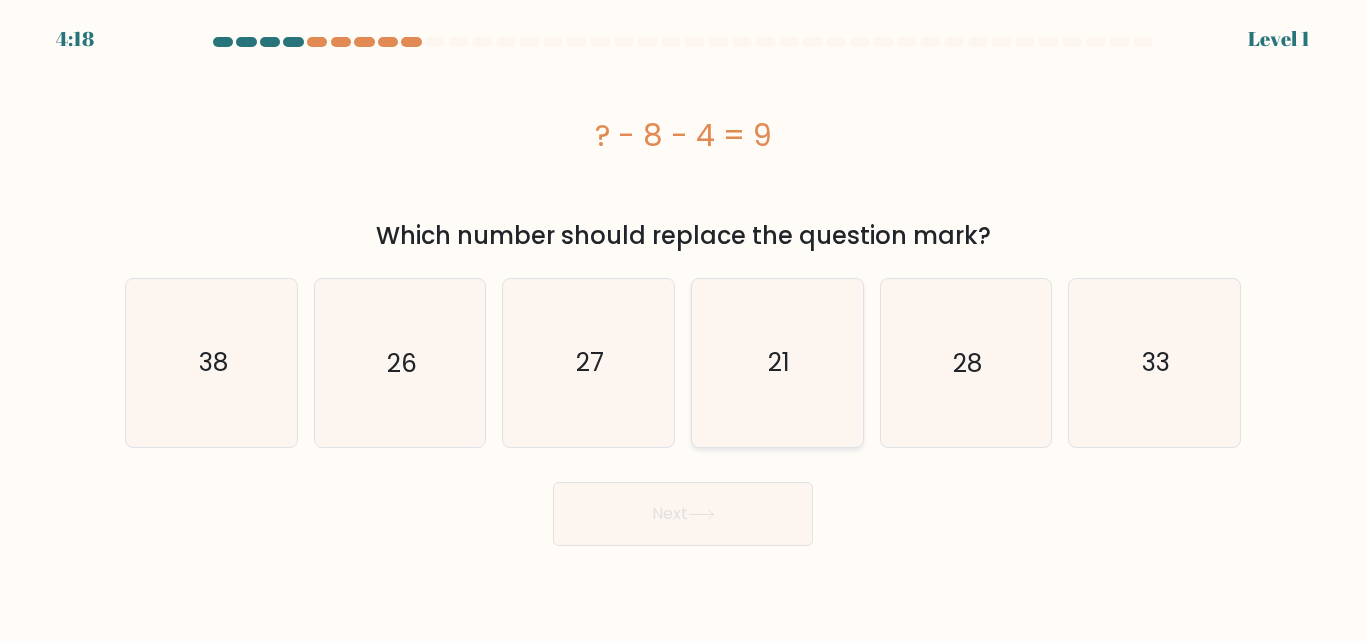 click on "21" 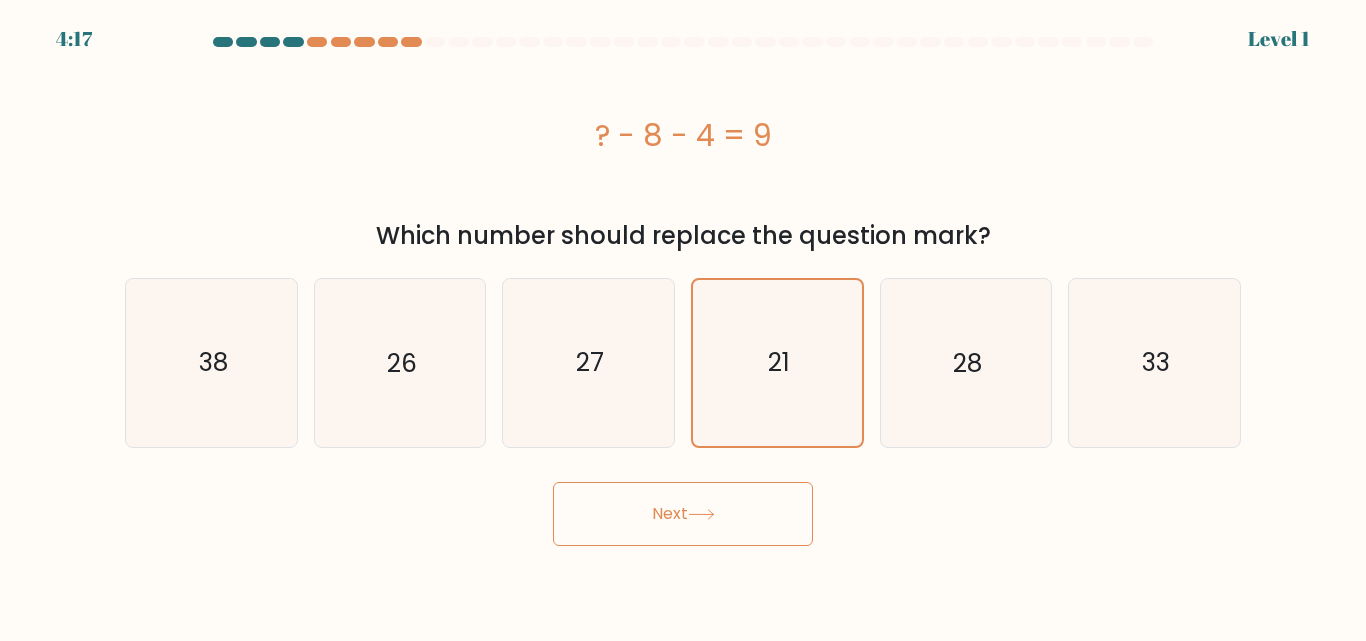 click on "Next" at bounding box center (683, 514) 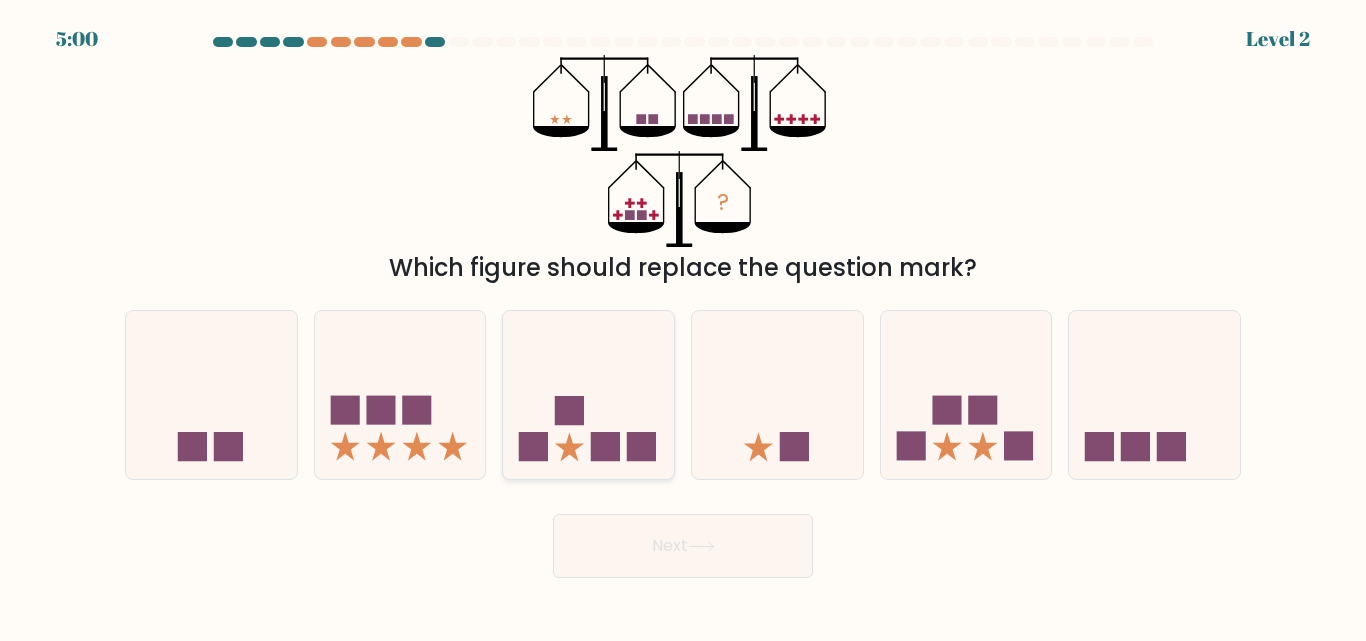 click 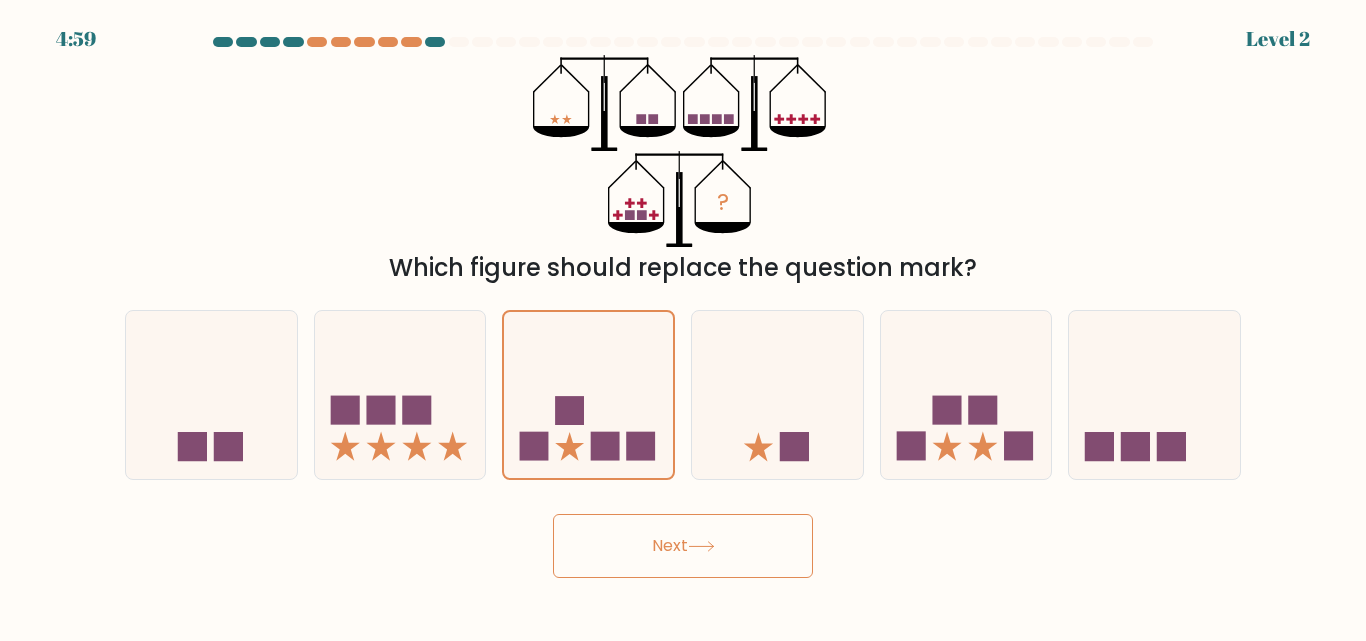 click on "Next" at bounding box center (683, 546) 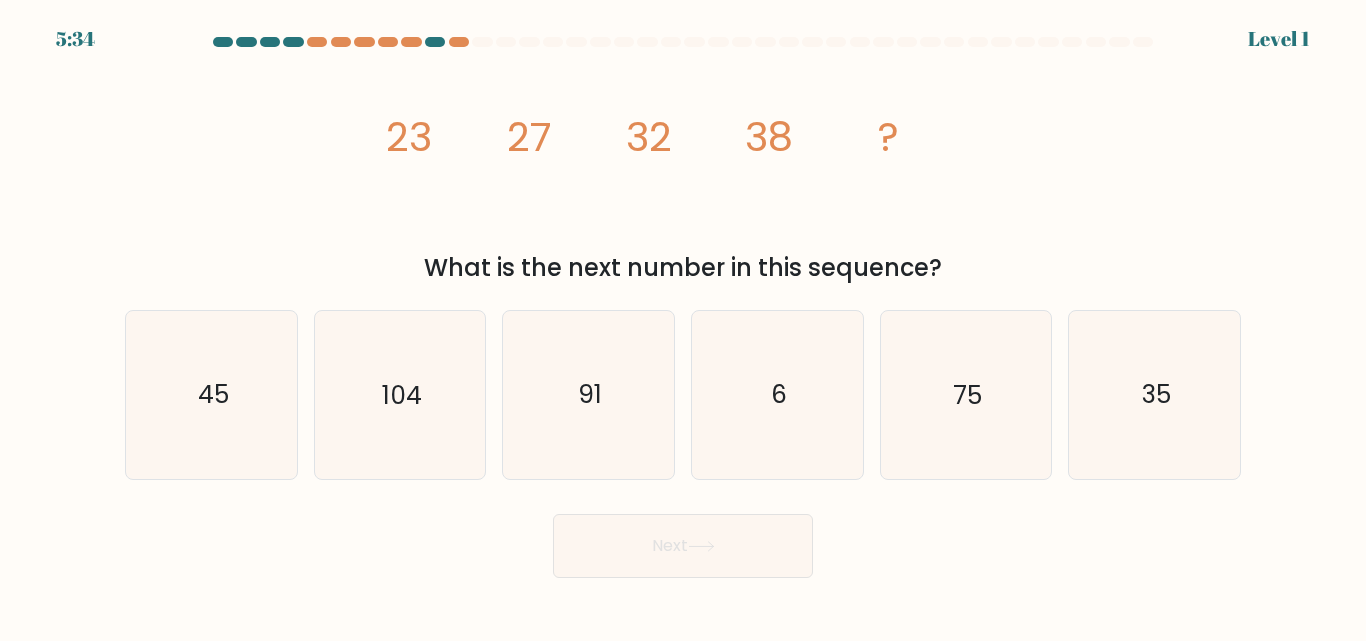 drag, startPoint x: 426, startPoint y: 142, endPoint x: 515, endPoint y: 139, distance: 89.050545 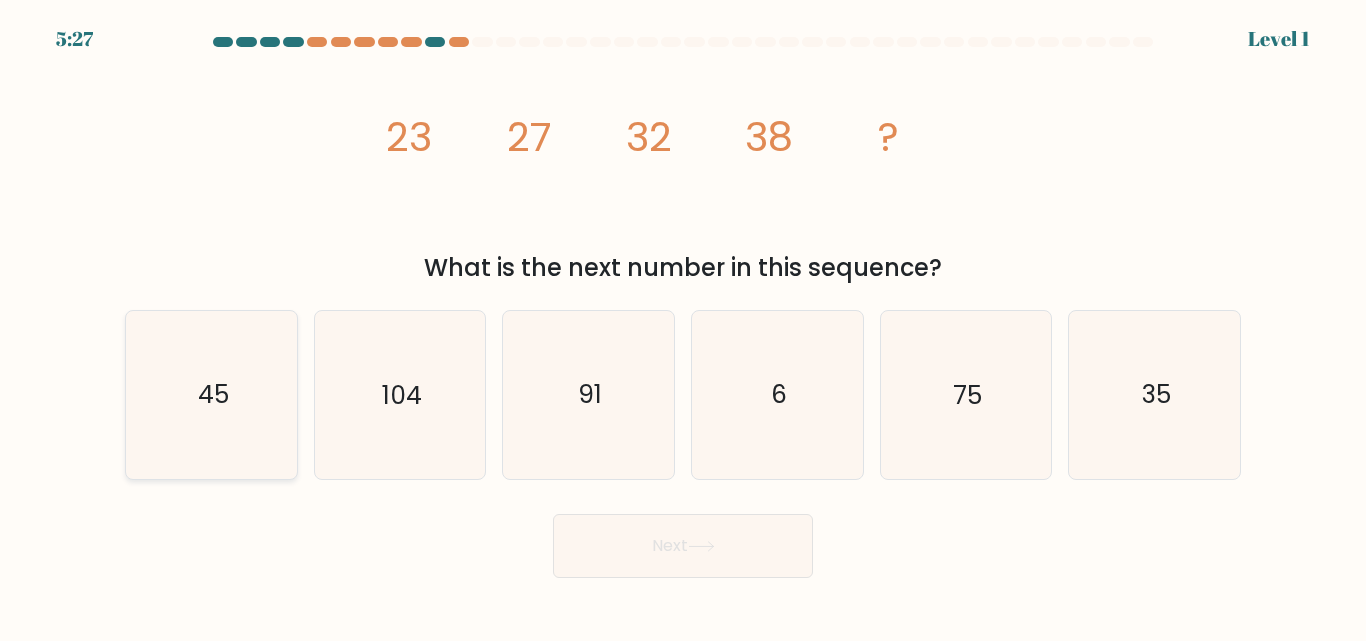 click on "45" 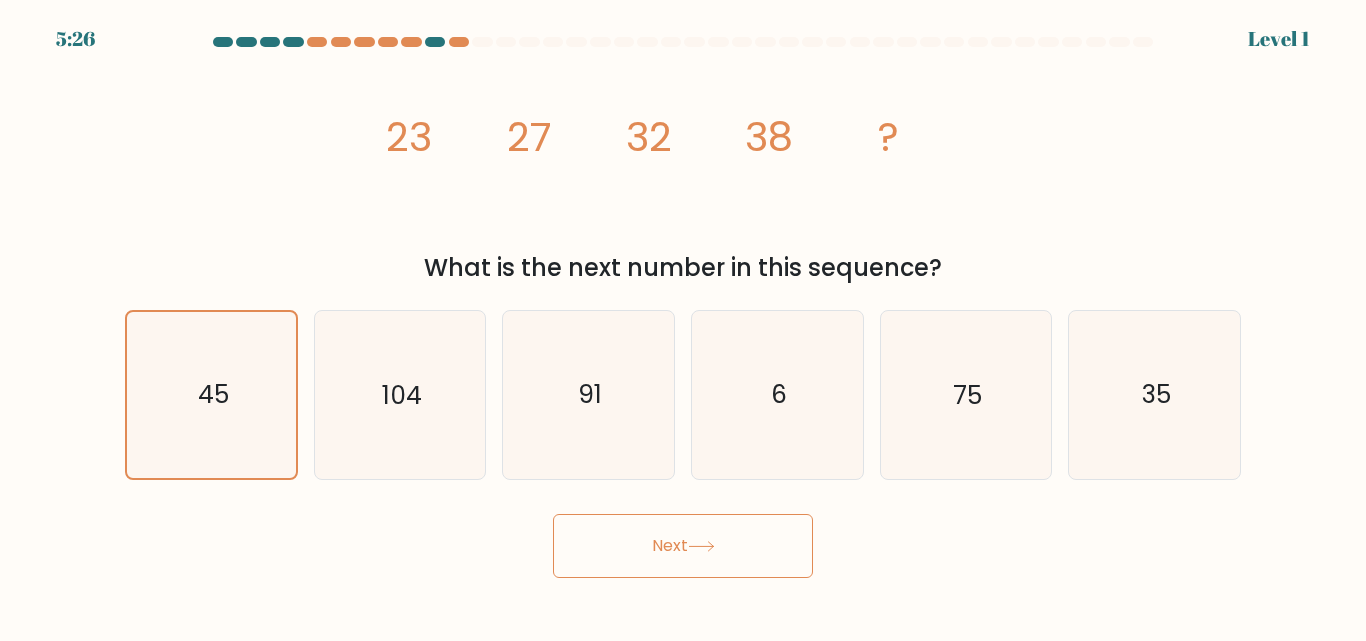 click on "Next" at bounding box center (683, 546) 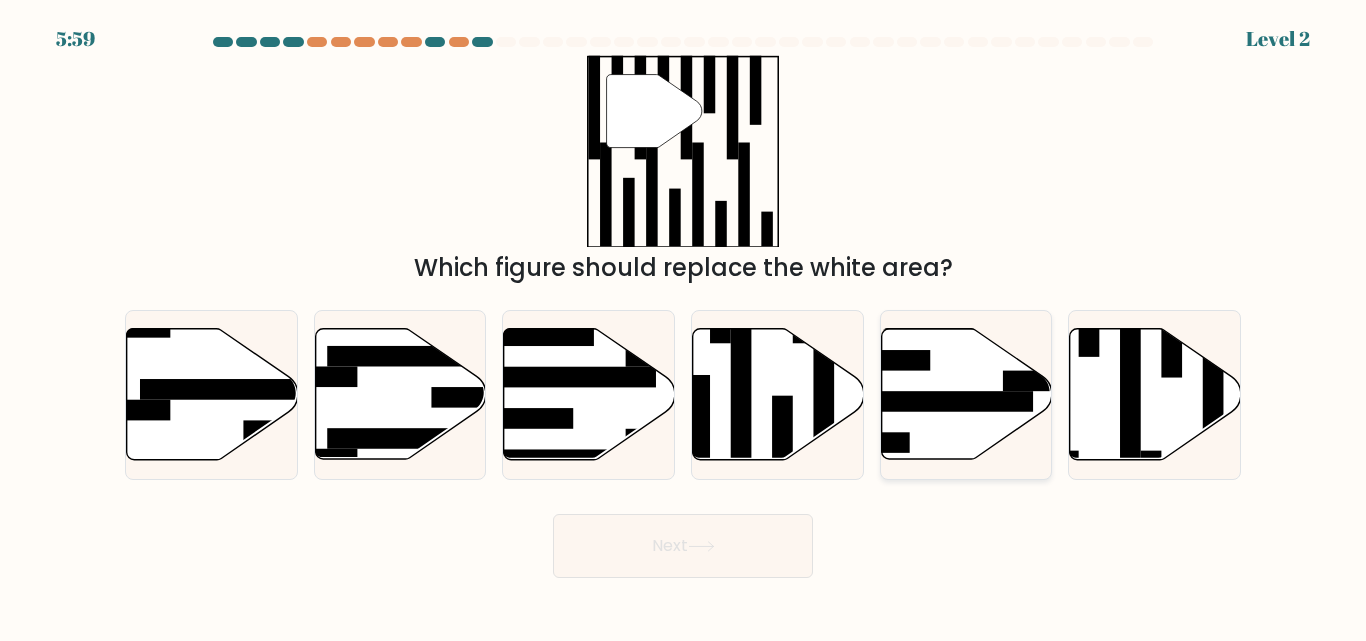 click 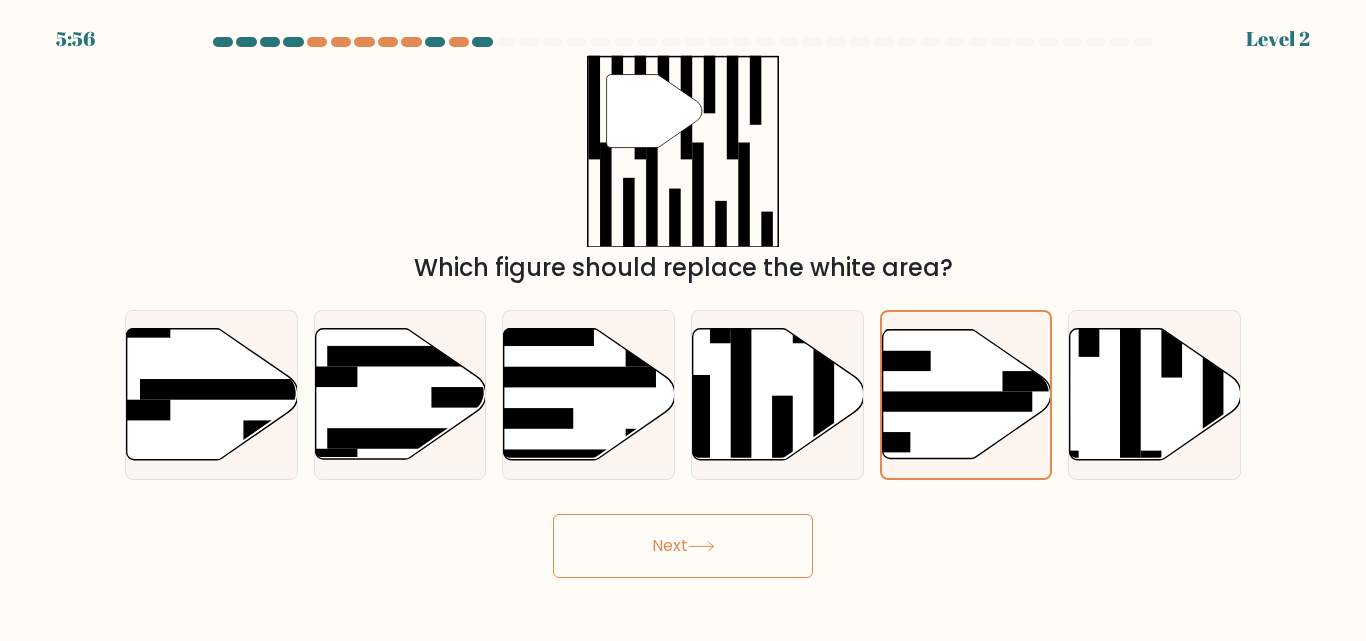 click on "Next" at bounding box center (683, 546) 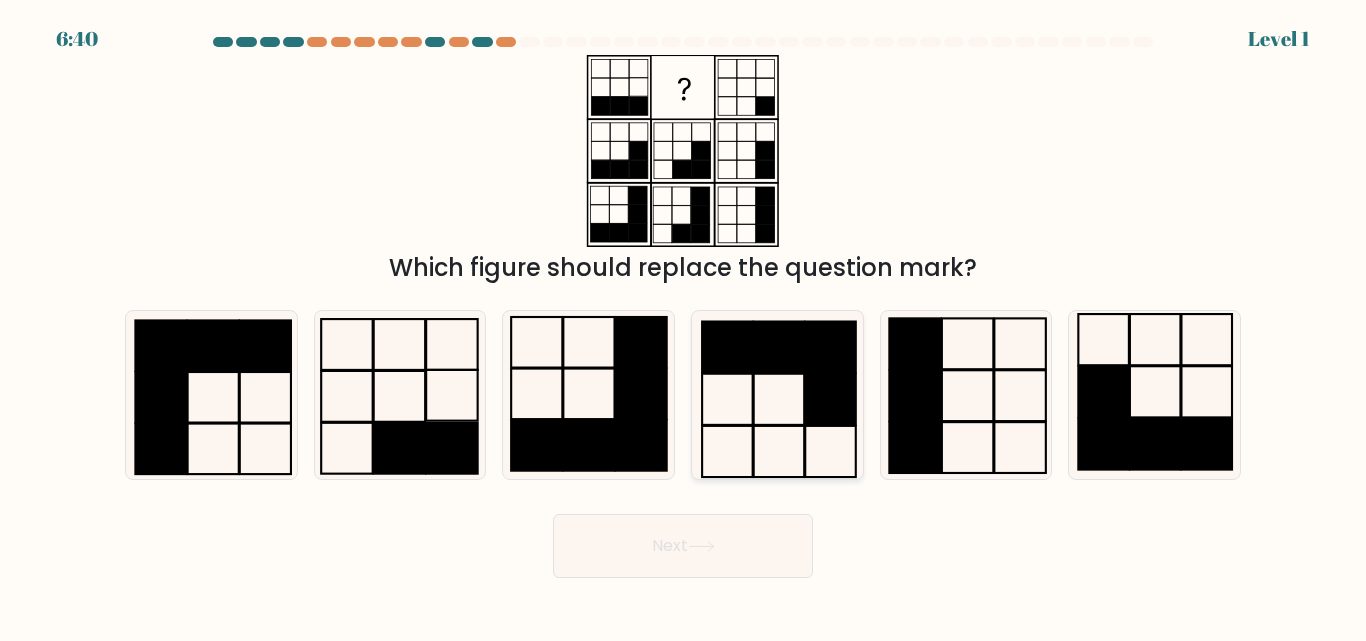 click 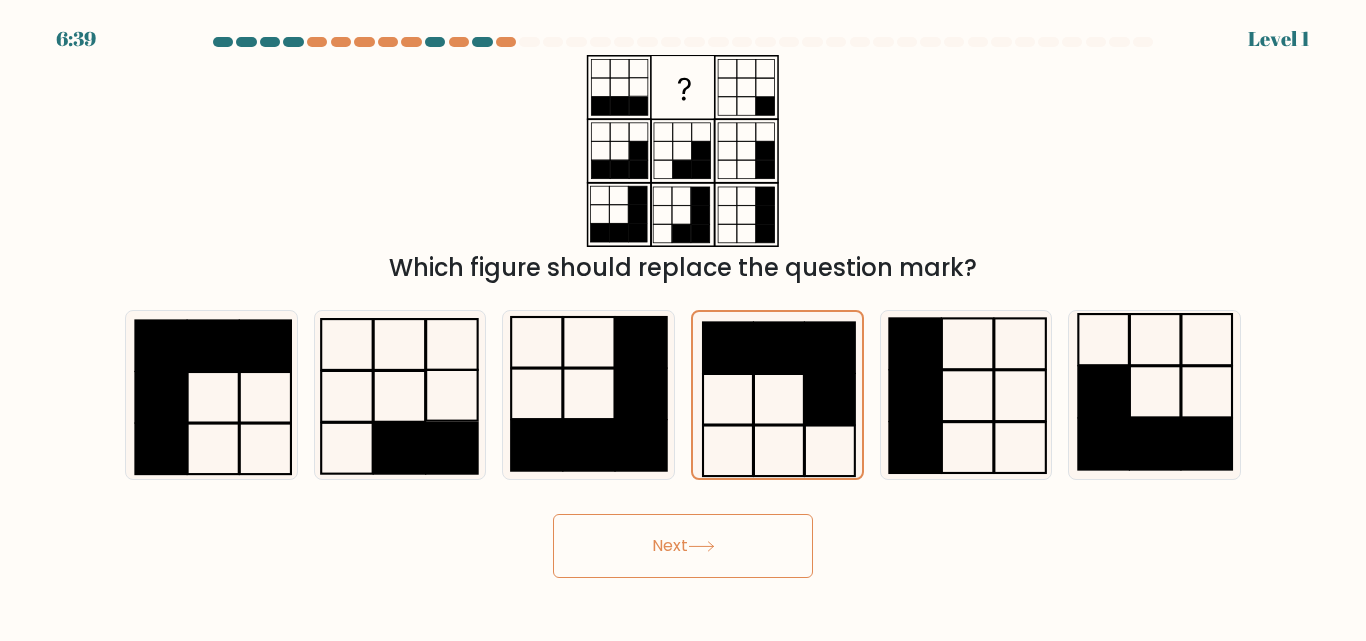 click on "Next" at bounding box center [683, 546] 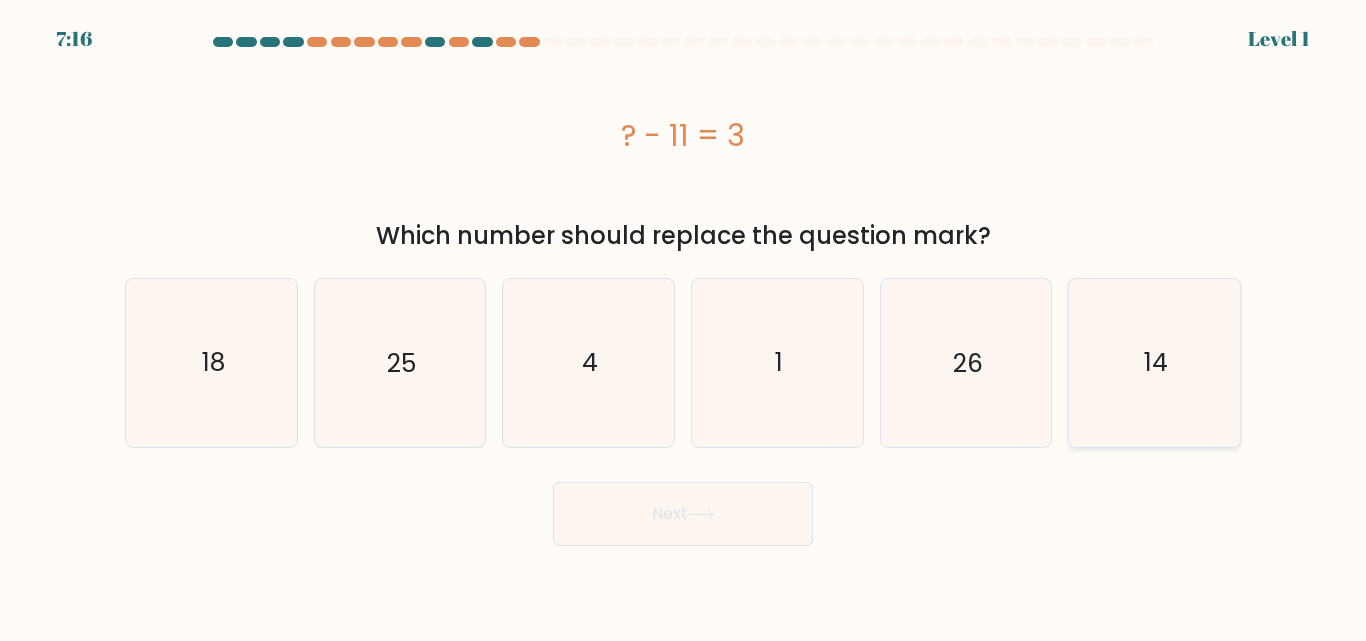 click on "14" 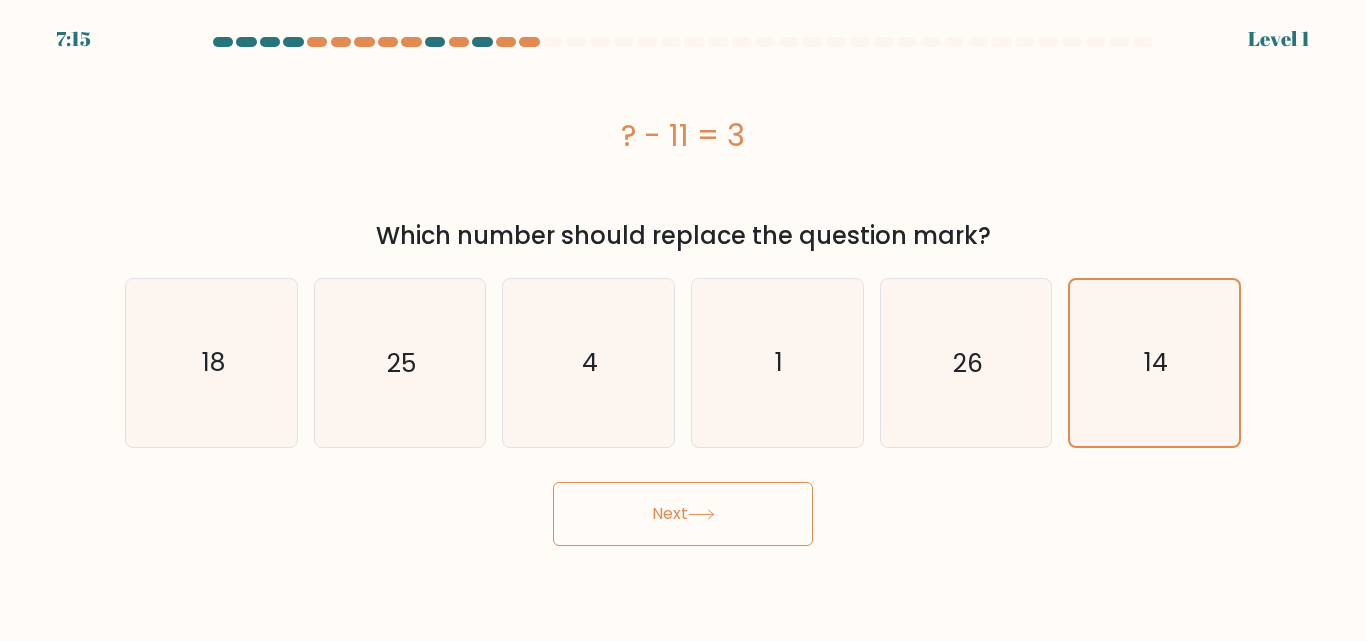 click on "Next" at bounding box center [683, 514] 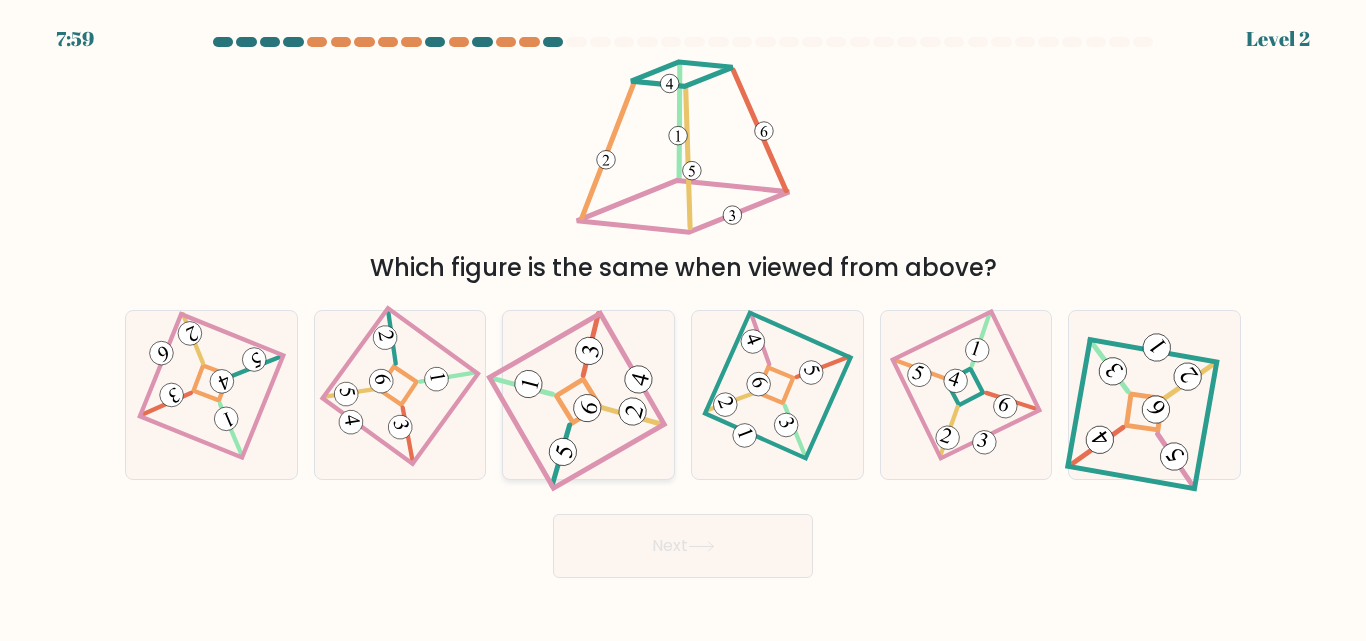 click 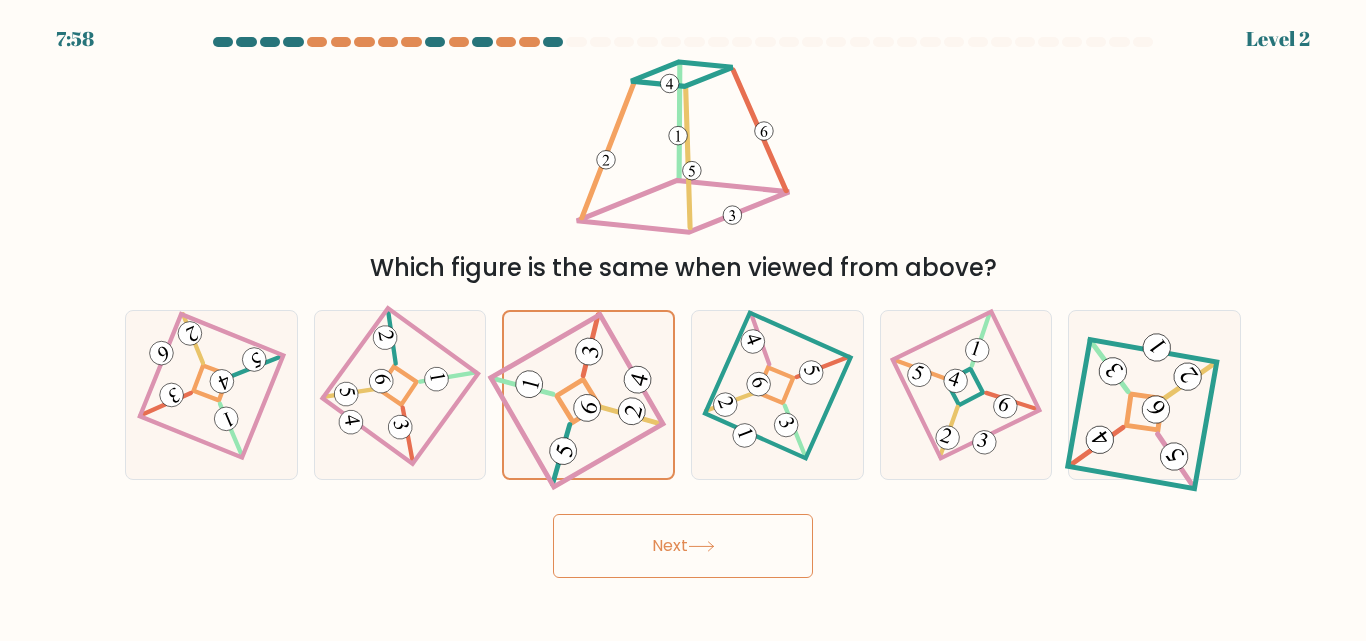 click on "Next" at bounding box center [683, 546] 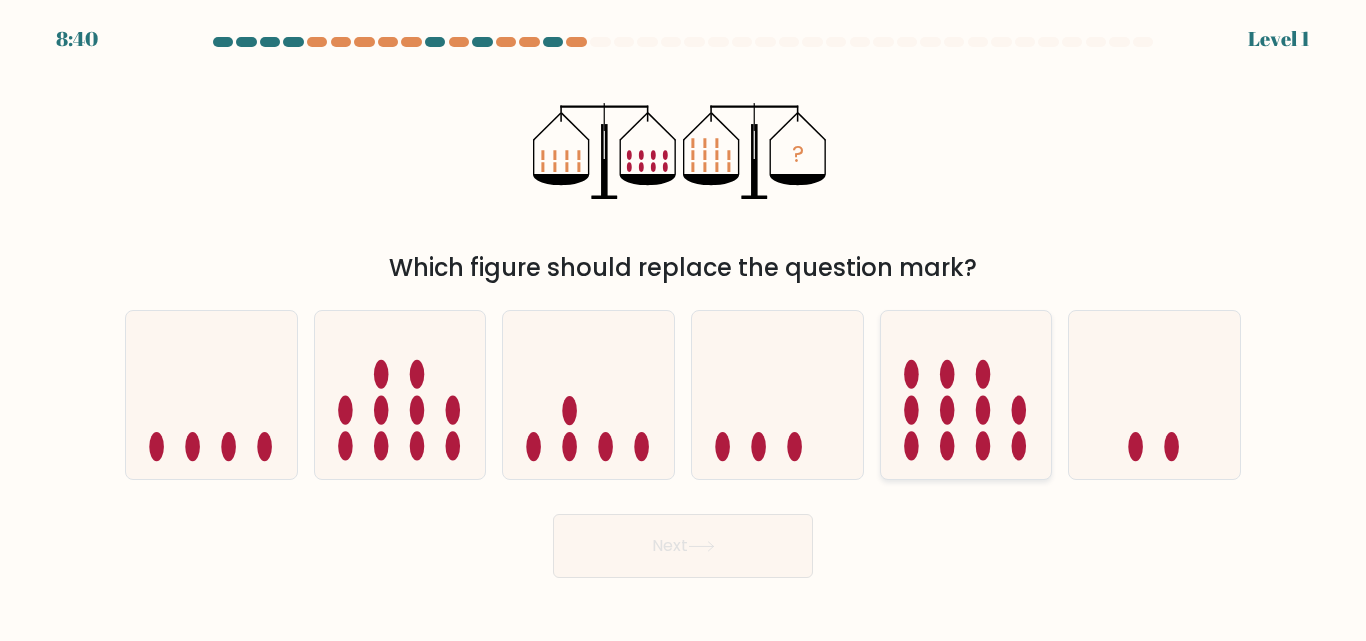 click 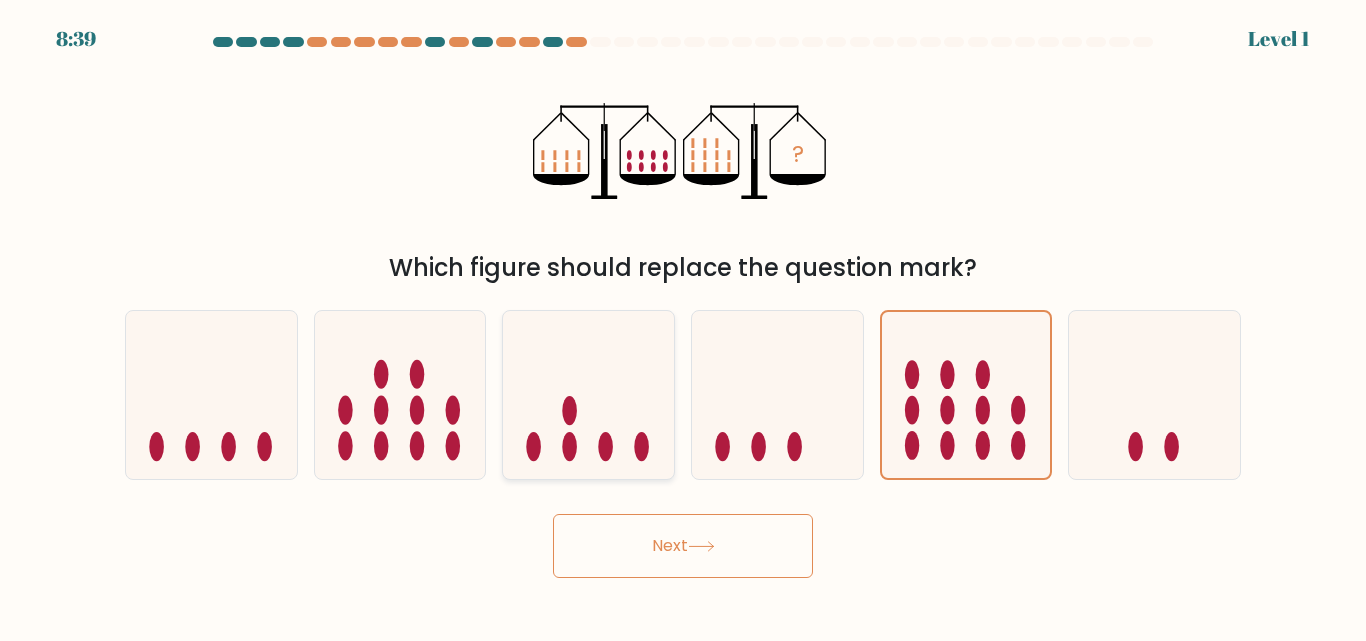 click 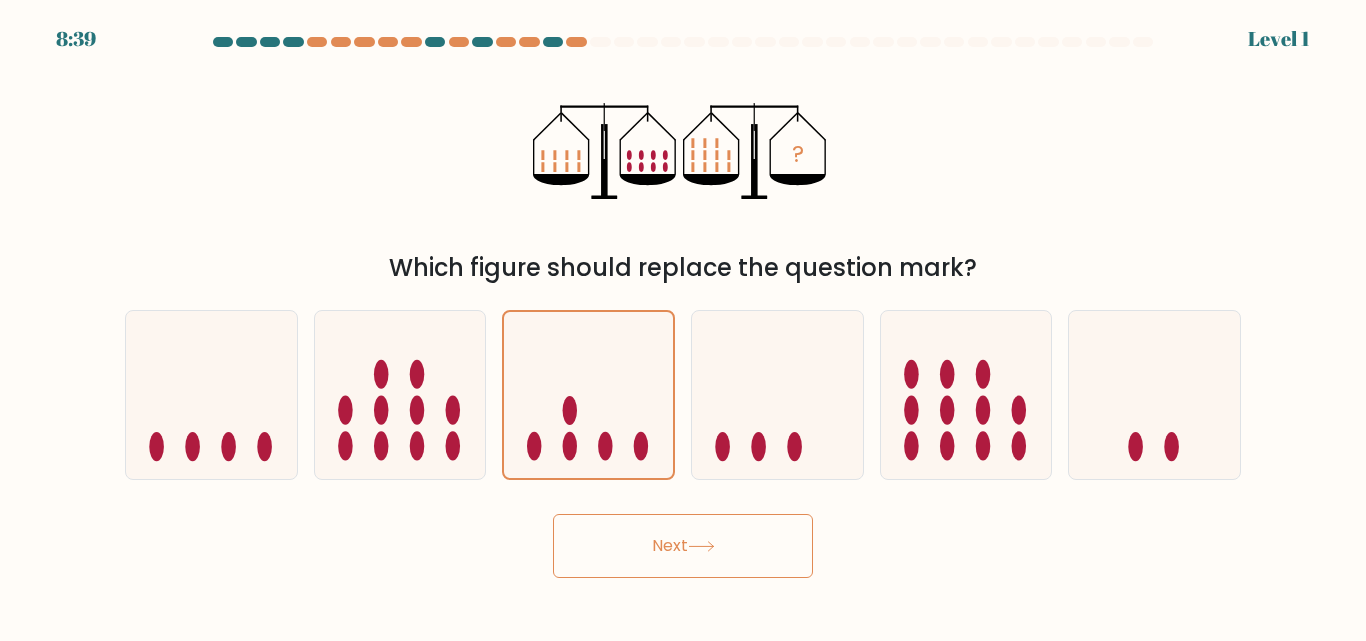 click on "Next" at bounding box center (683, 546) 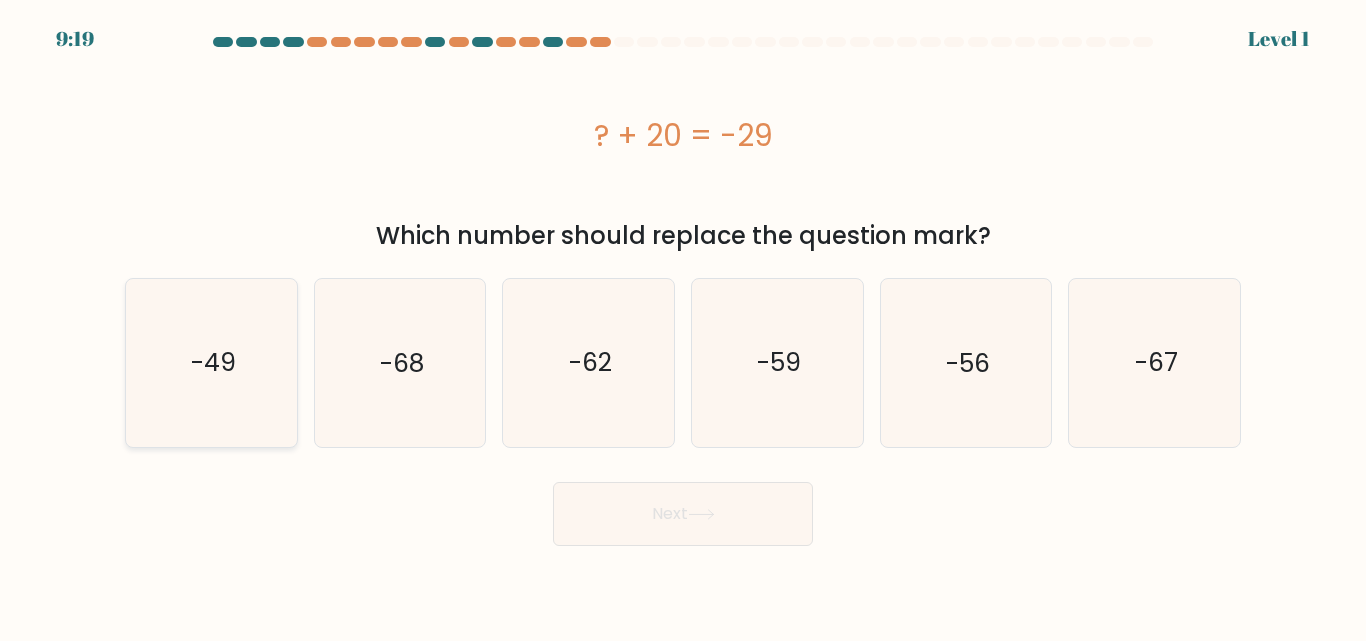 click on "-49" 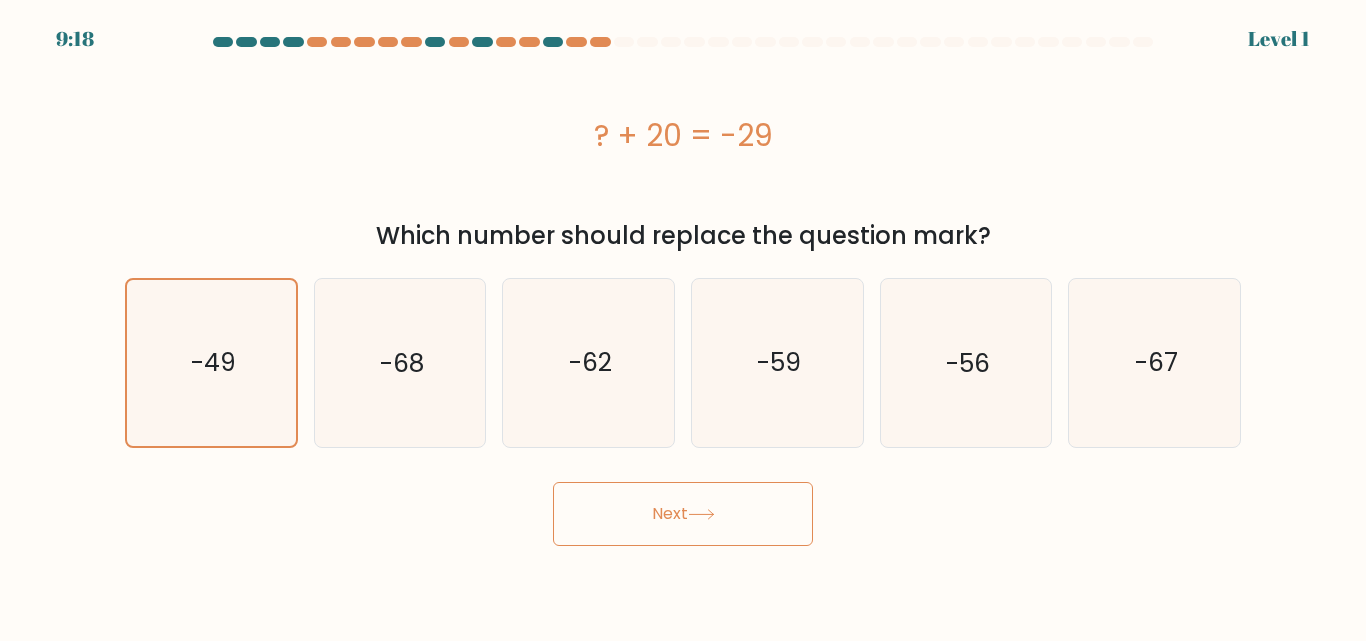 click on "Next" at bounding box center (683, 514) 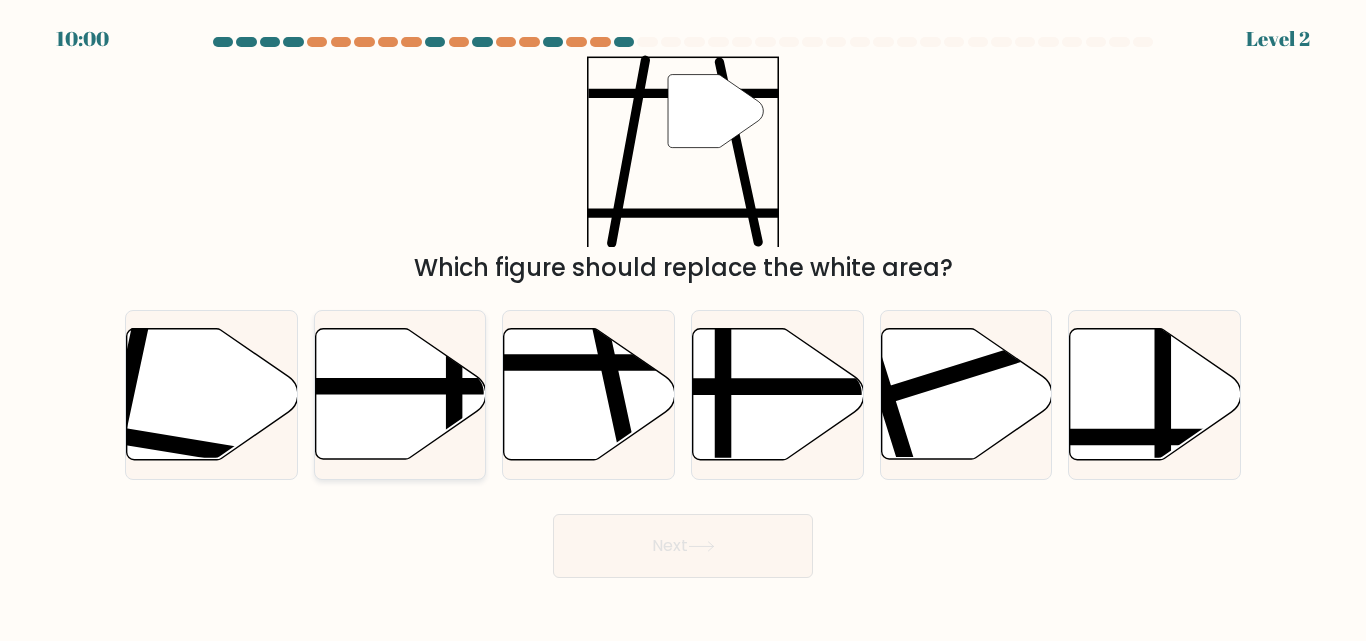click 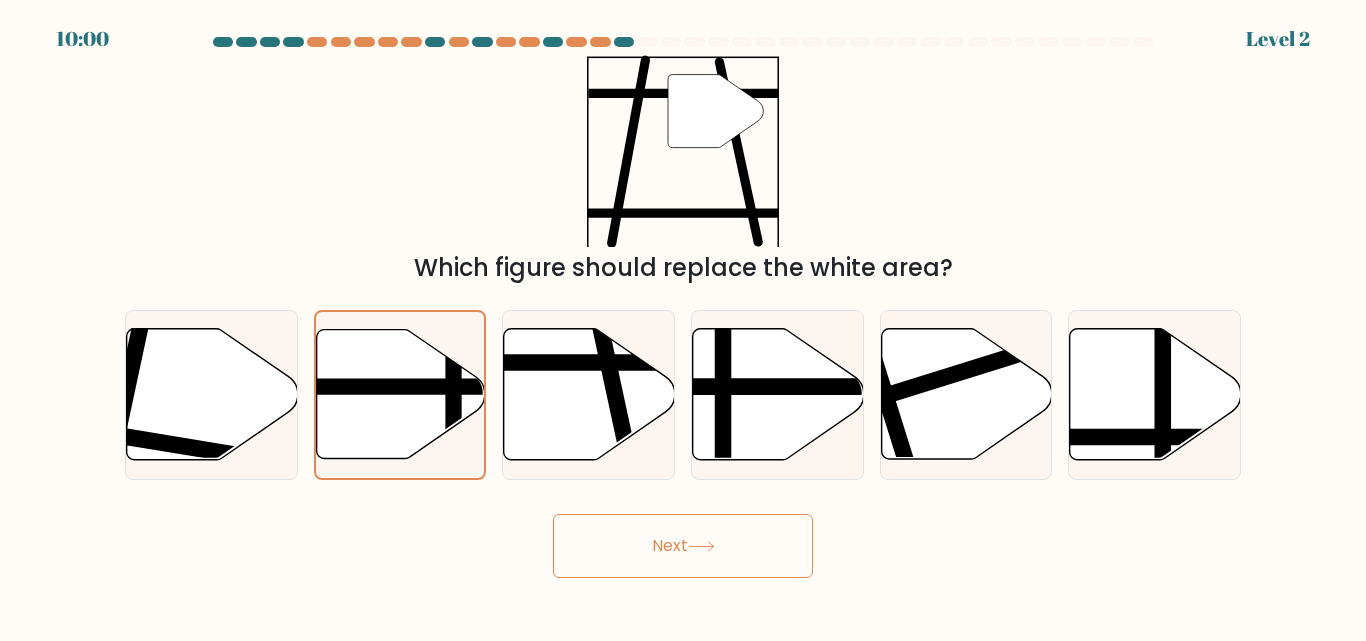 click on "Next" at bounding box center (683, 546) 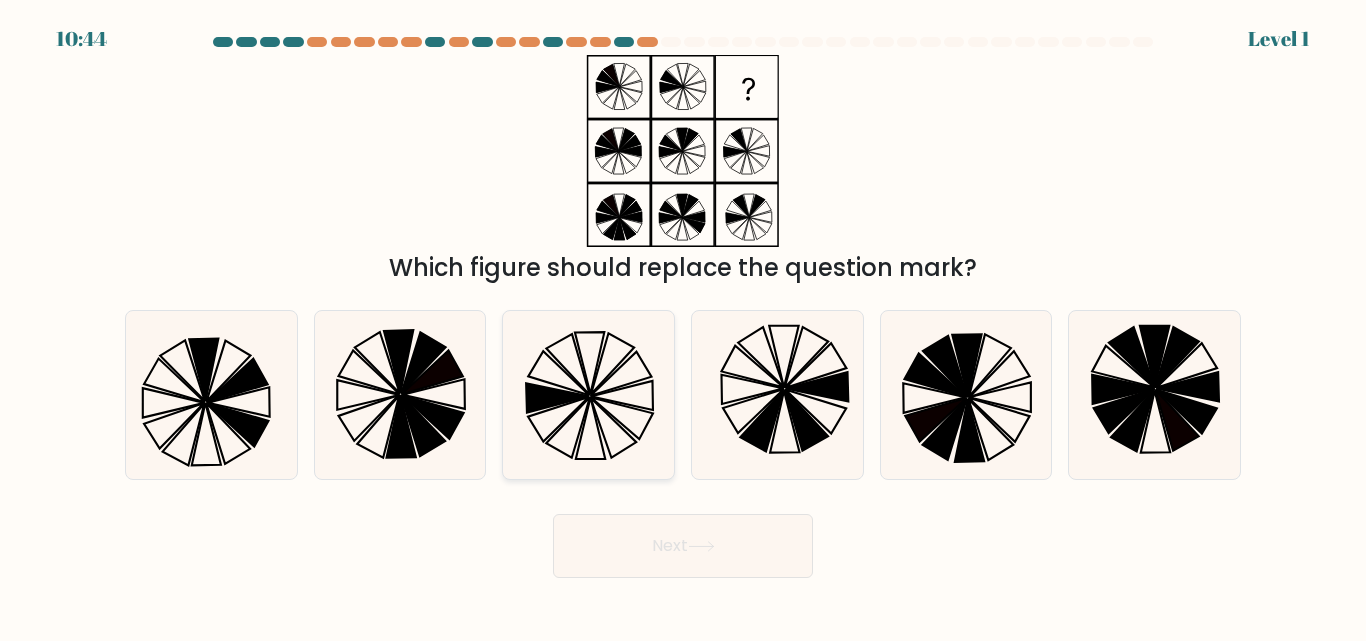 click 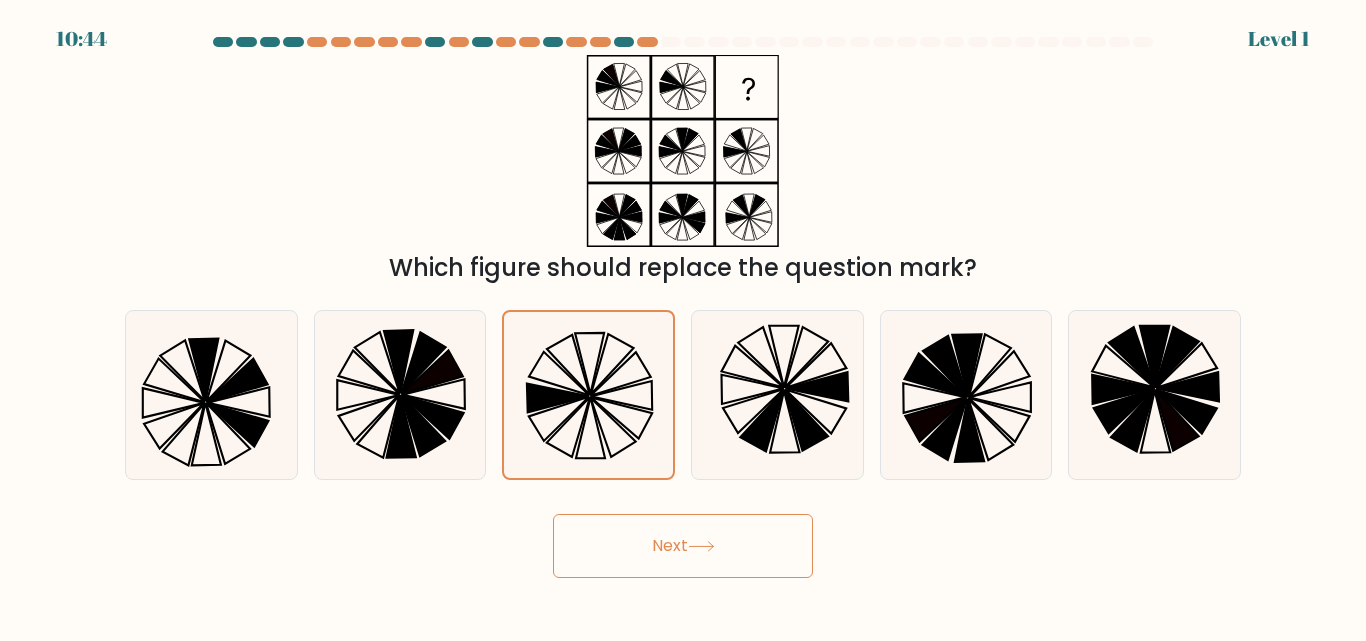 click on "Next" at bounding box center (683, 546) 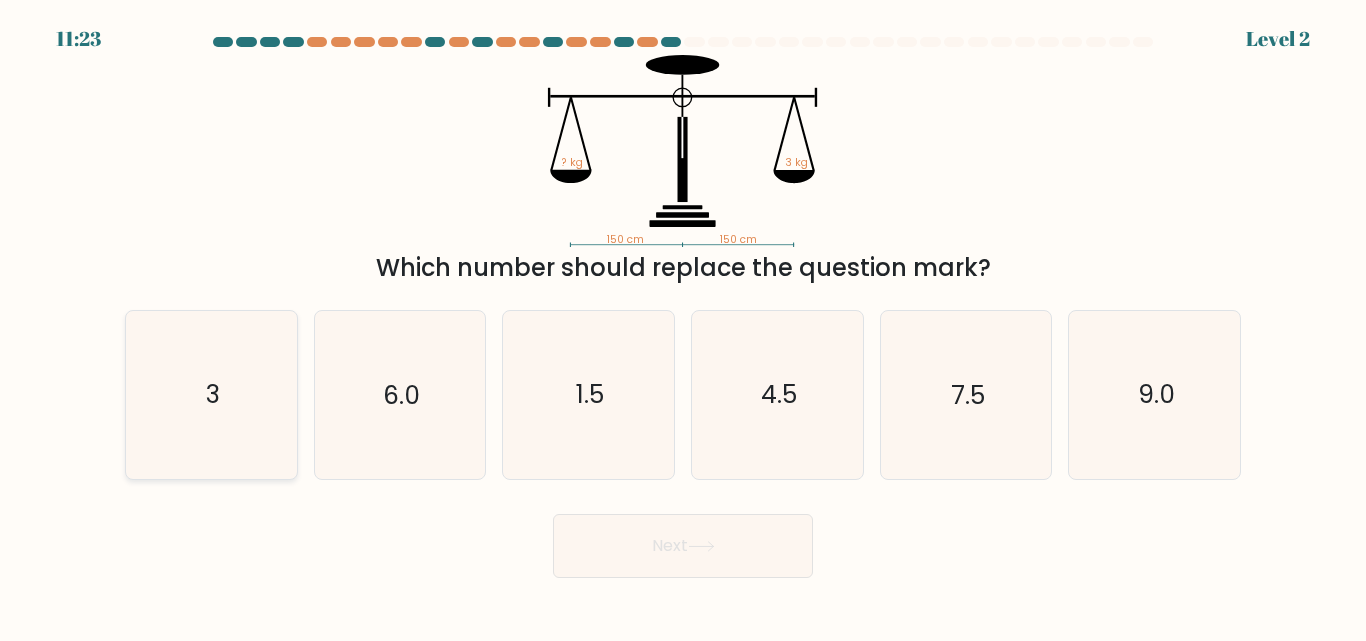 click on "3" 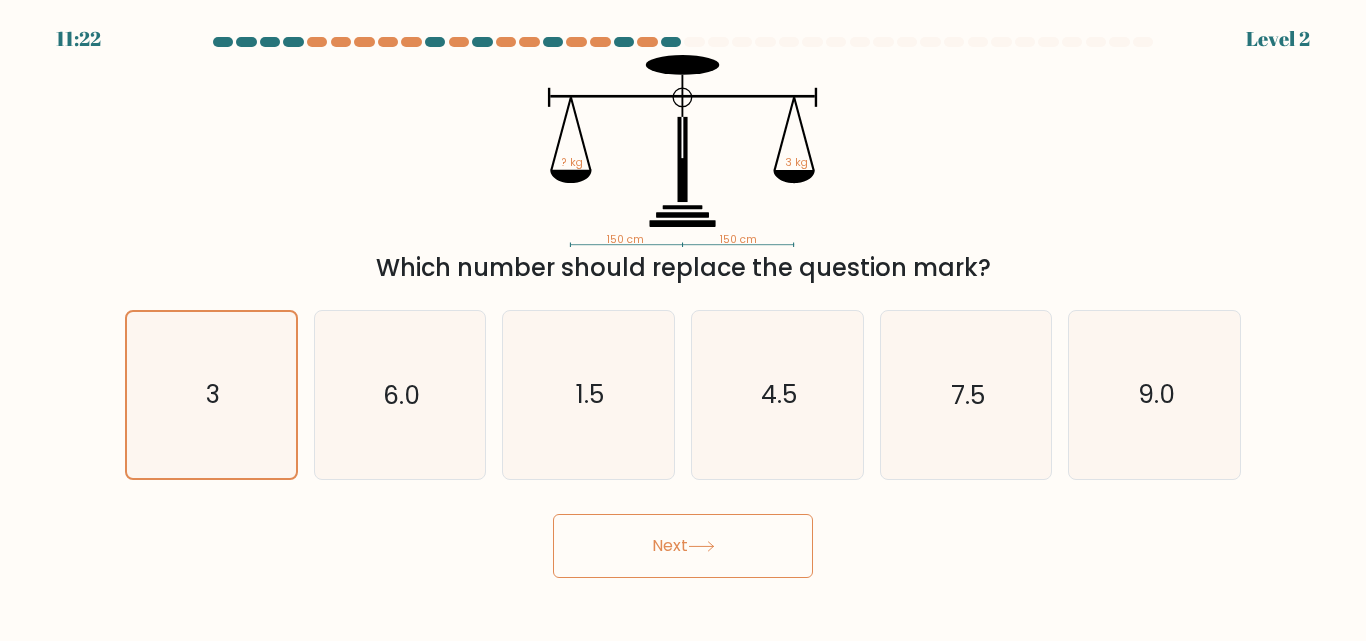 click on "Next" at bounding box center (683, 546) 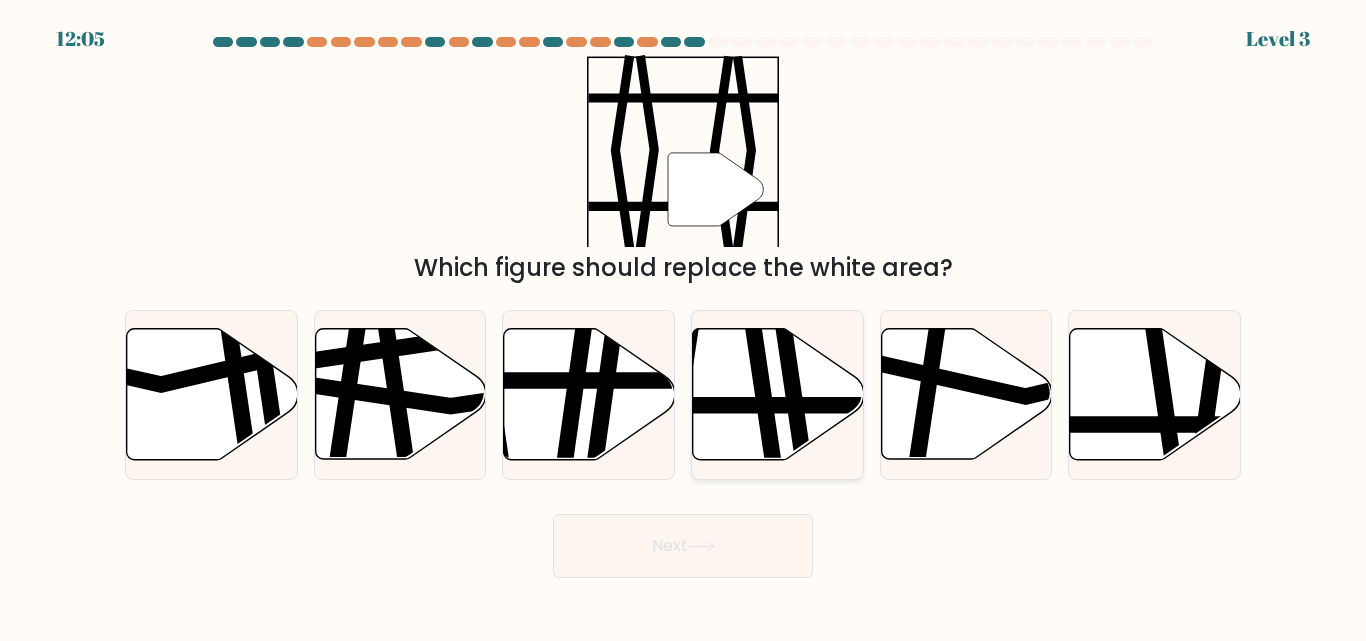 click 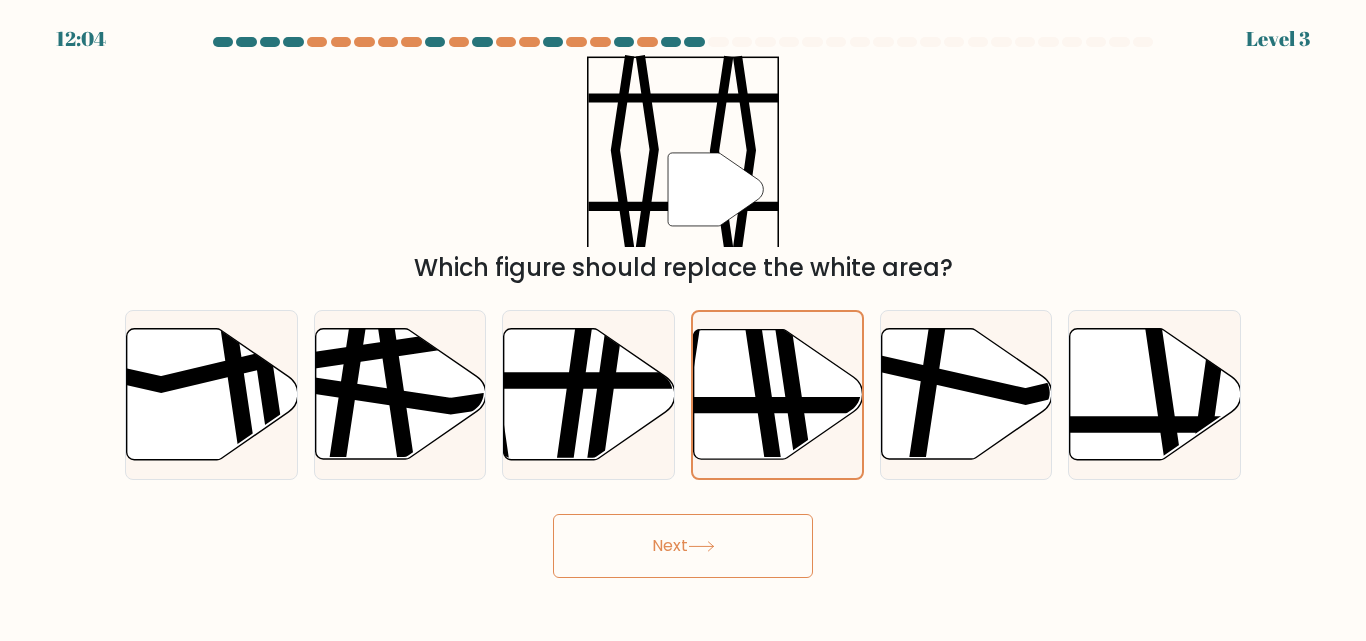 click on "Next" at bounding box center [683, 546] 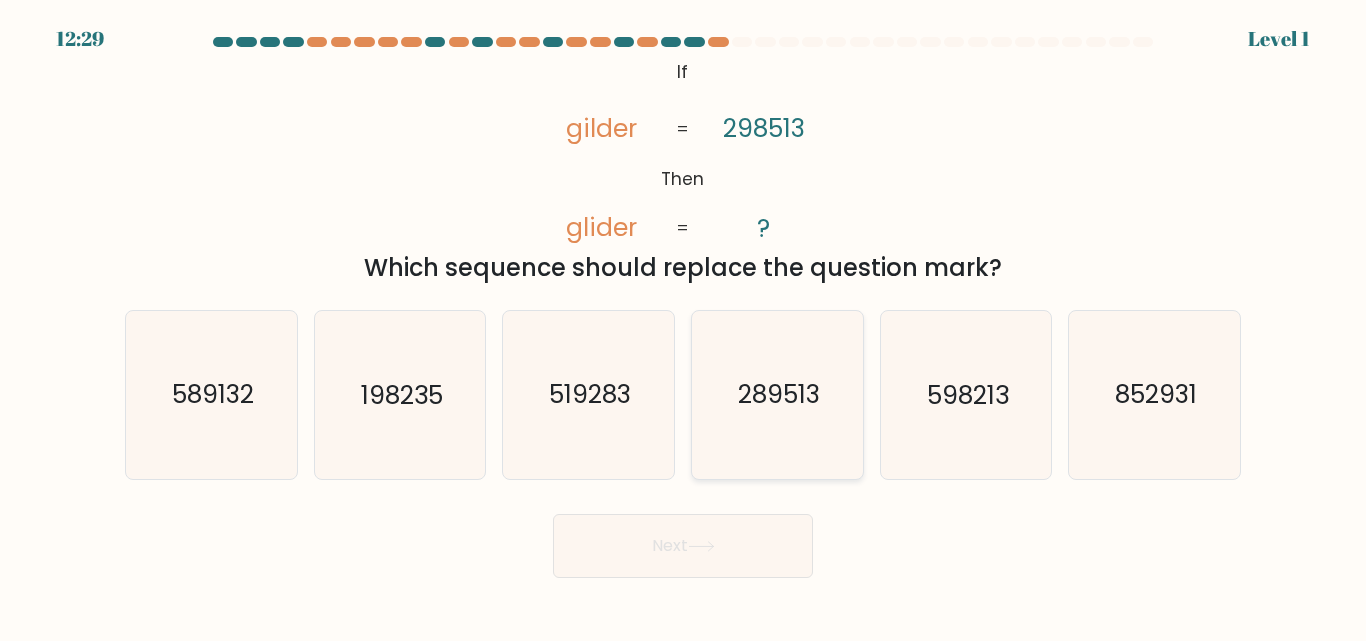 click on "289513" 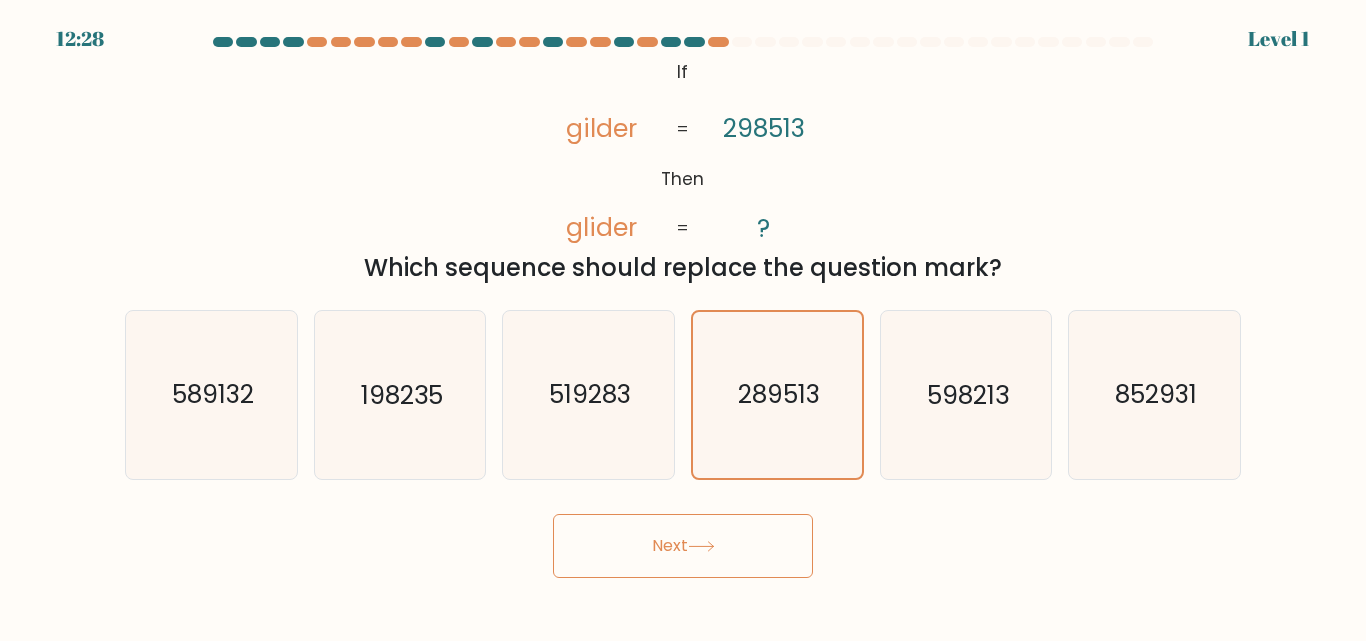 click on "Next" at bounding box center [683, 546] 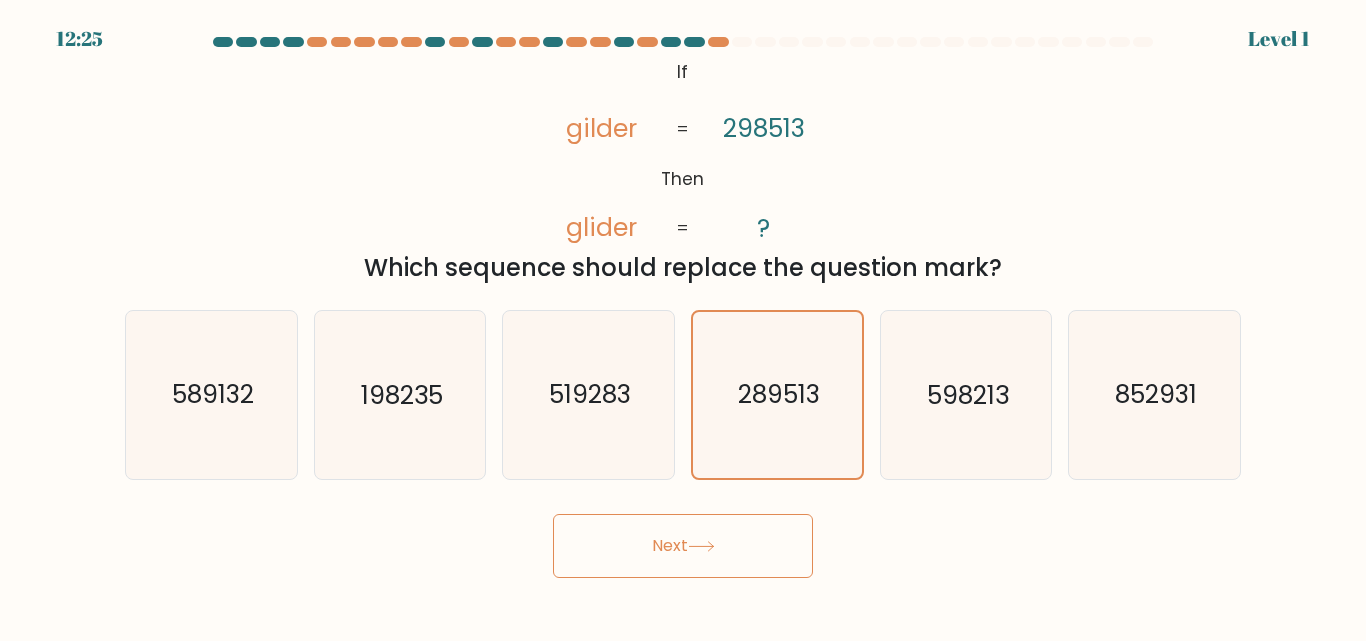 click on "Next" at bounding box center [683, 546] 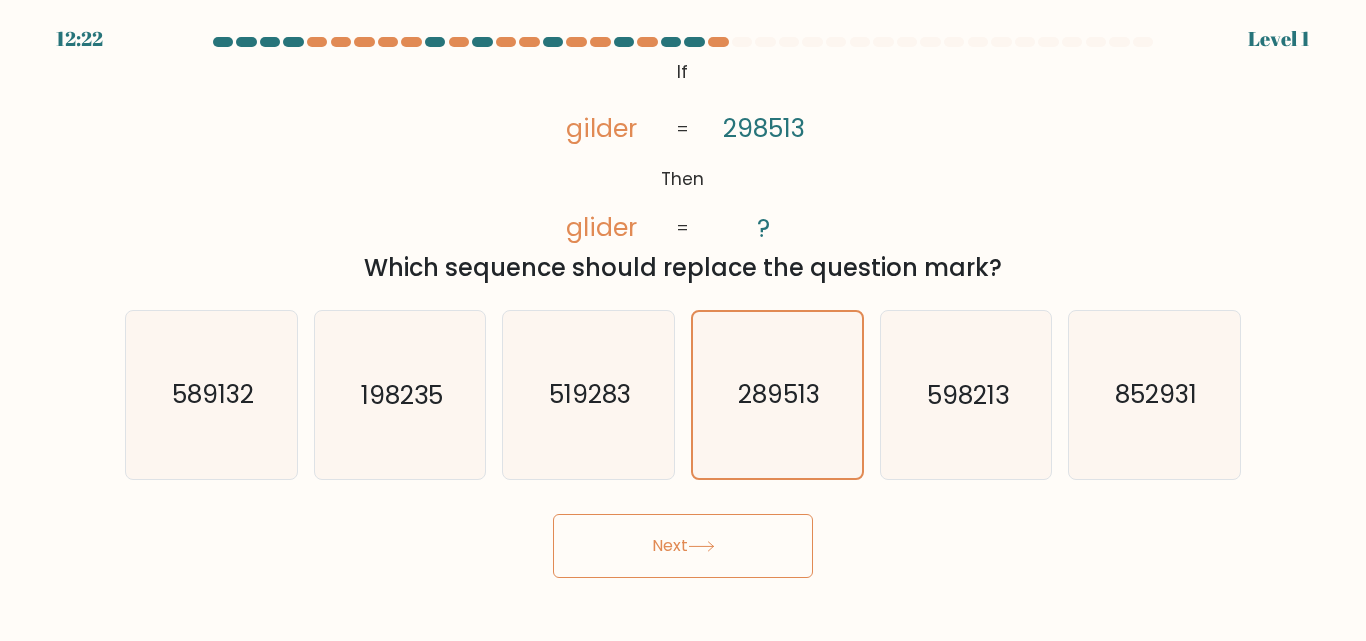 click on "Next" at bounding box center (683, 546) 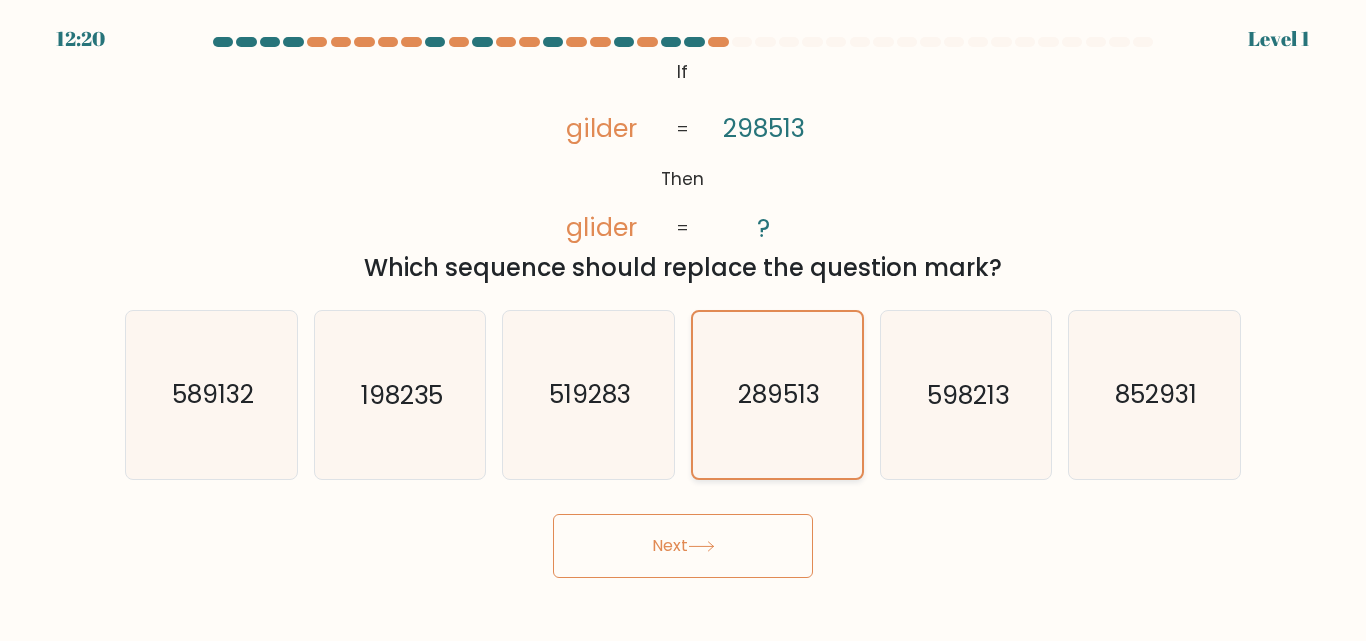 click on "289513" 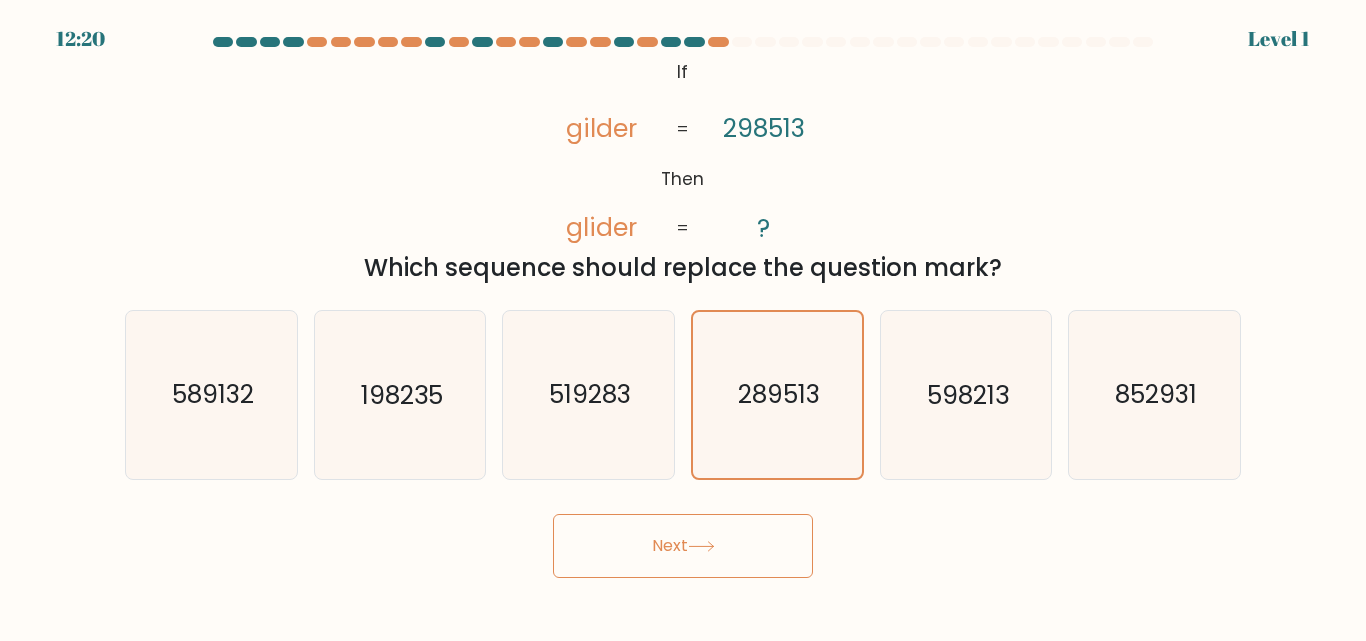 click on "Next" at bounding box center [683, 546] 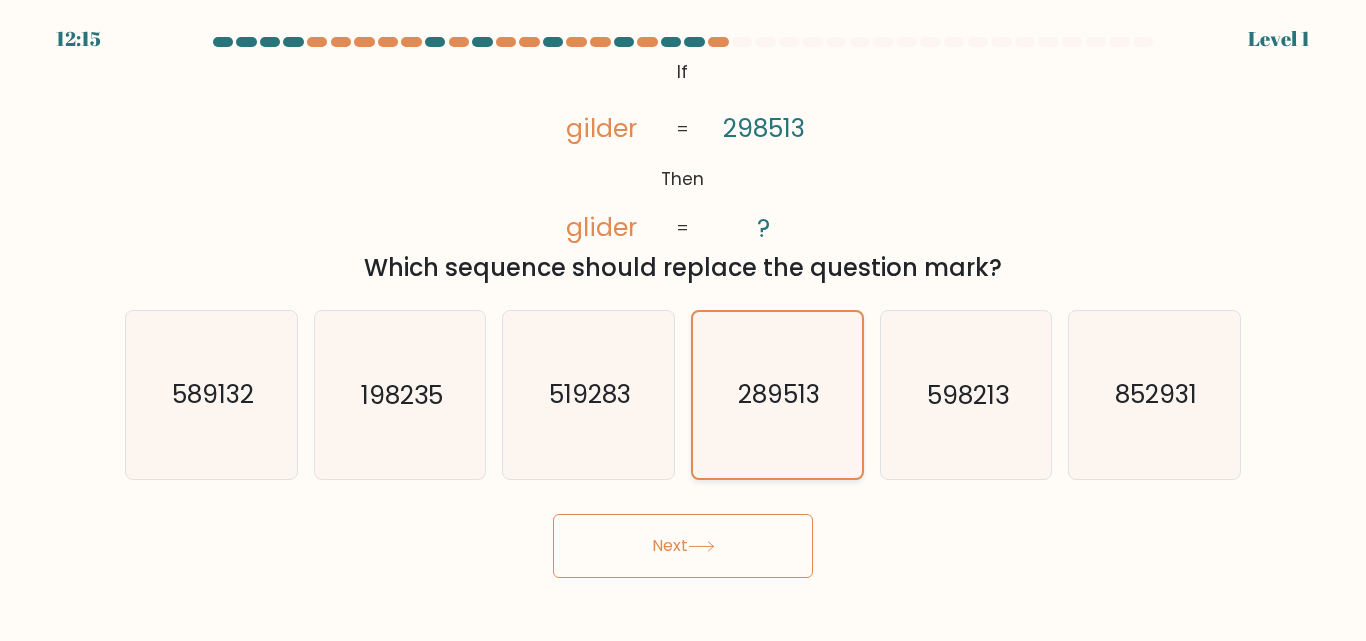 click on "289513" 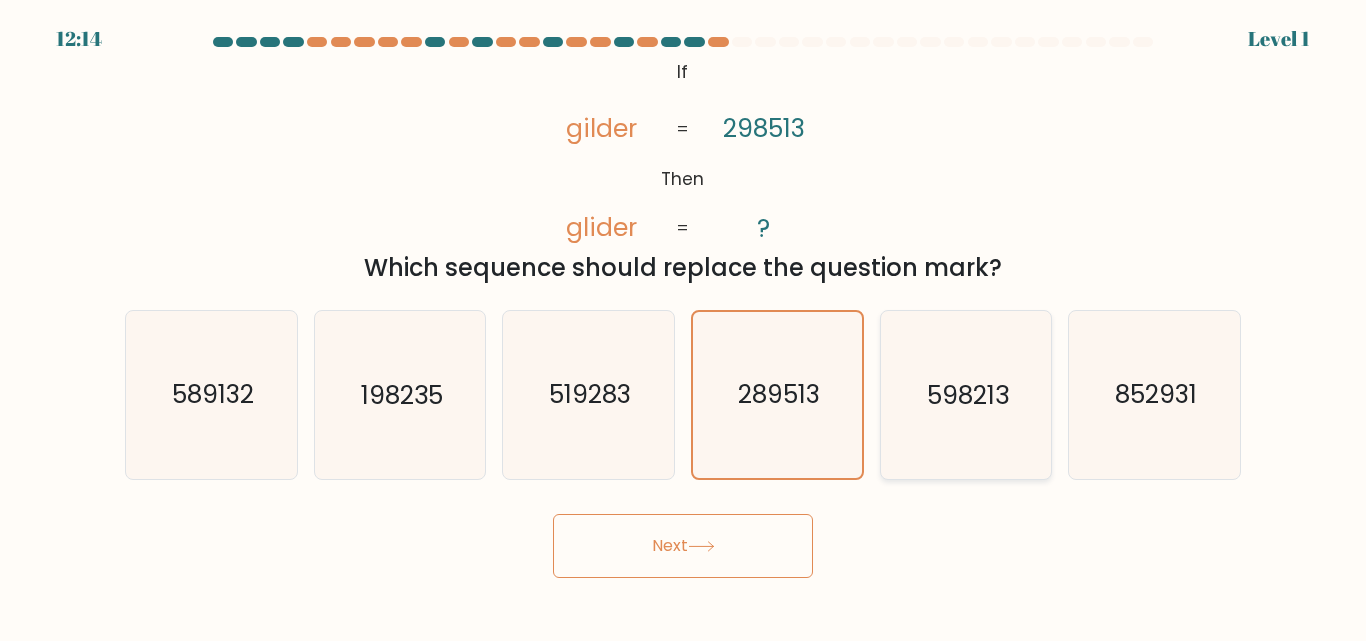 click on "598213" 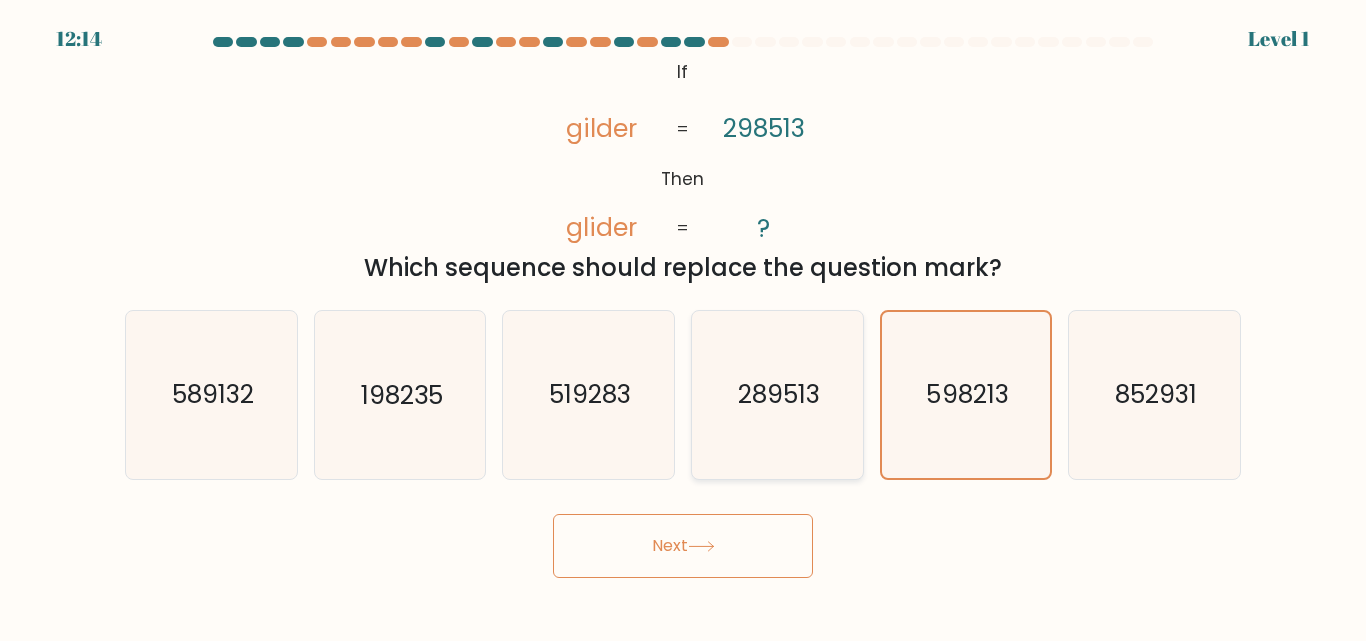 click on "289513" 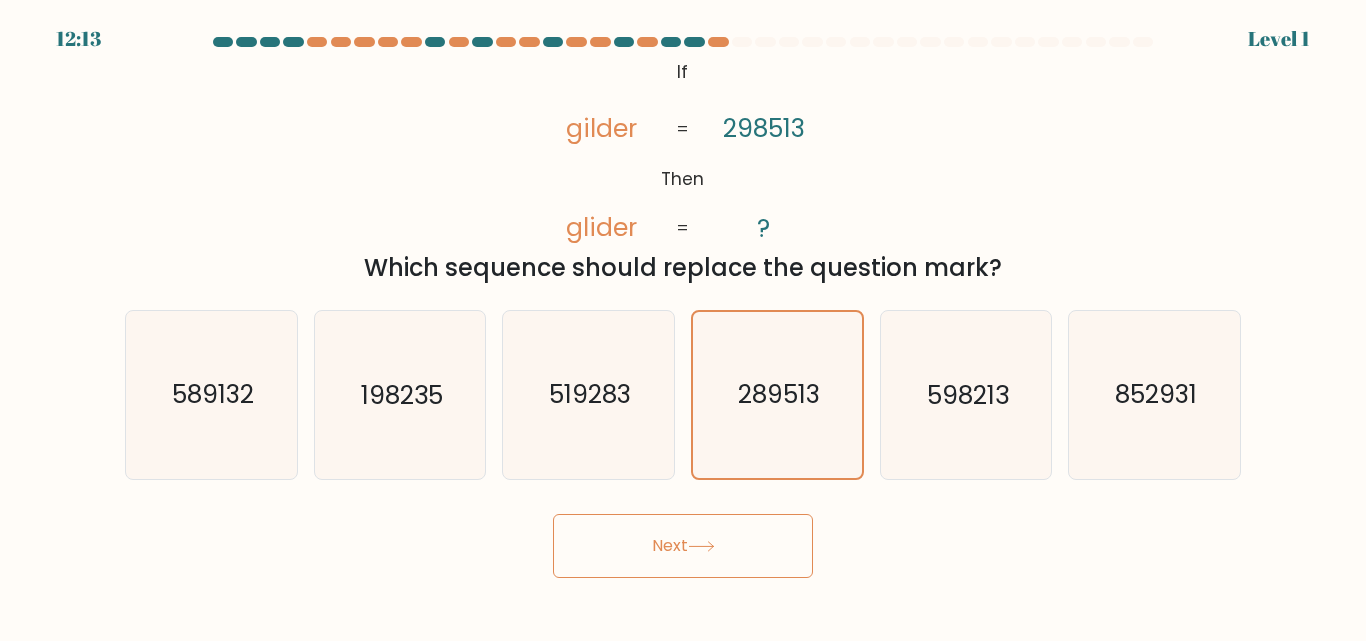 click on "Next" at bounding box center [683, 546] 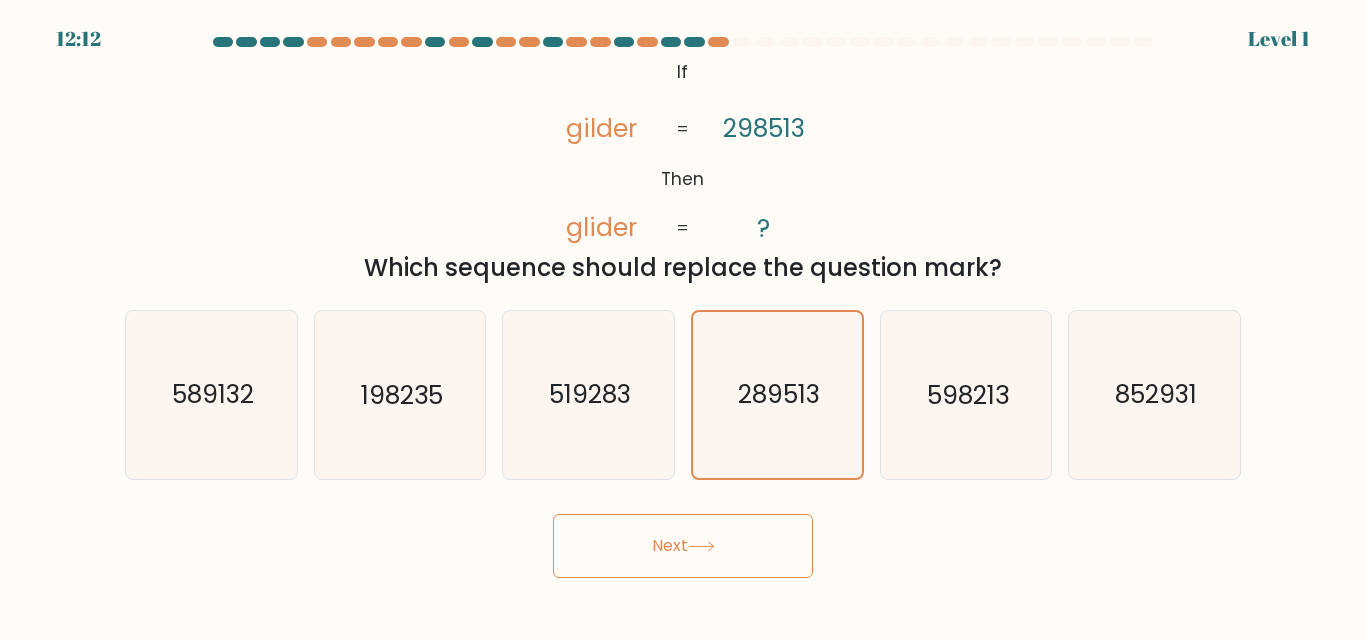 click on "Next" at bounding box center [683, 546] 